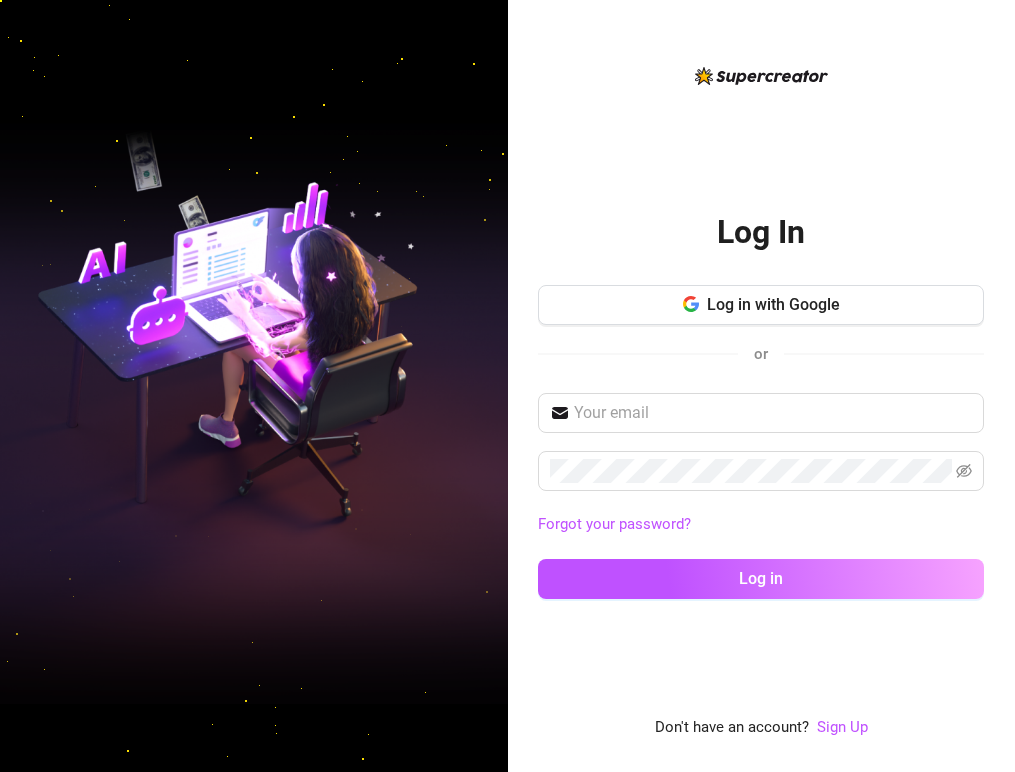 scroll, scrollTop: 0, scrollLeft: 0, axis: both 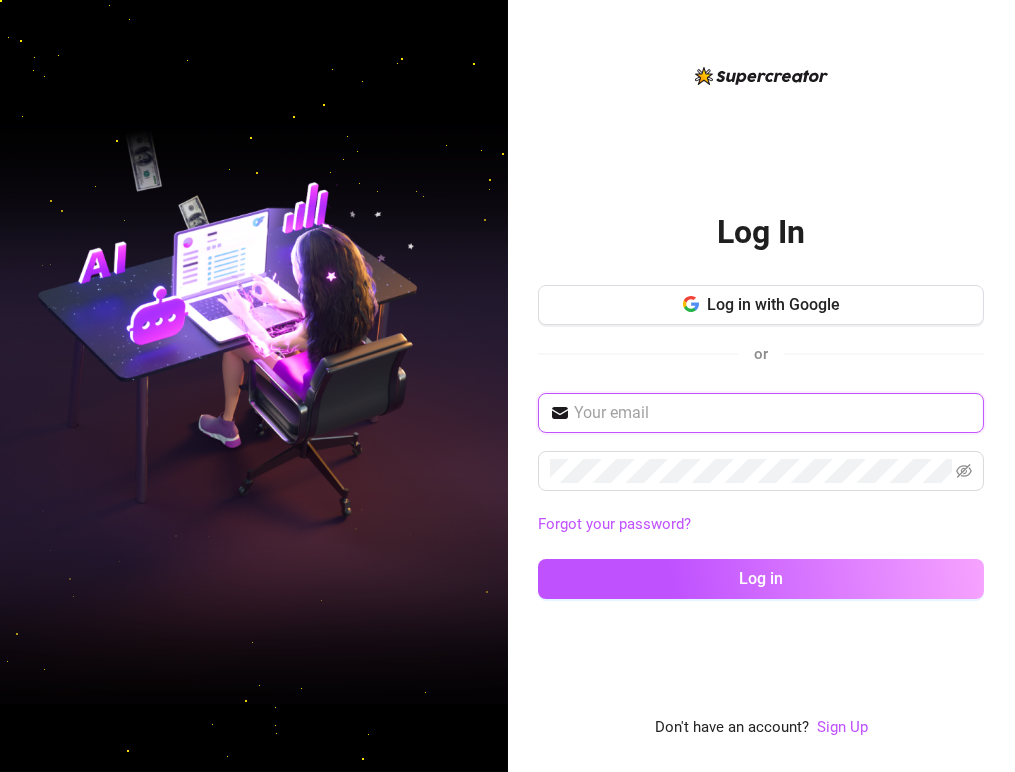 click at bounding box center (773, 413) 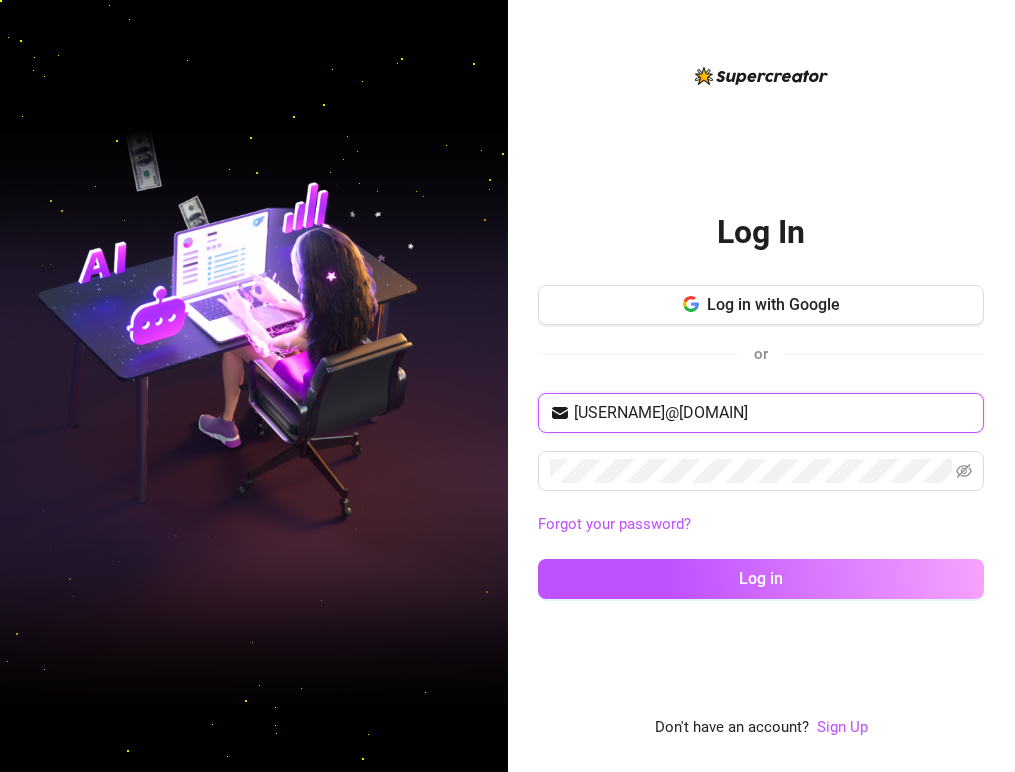 type on "[USERNAME]@[DOMAIN]" 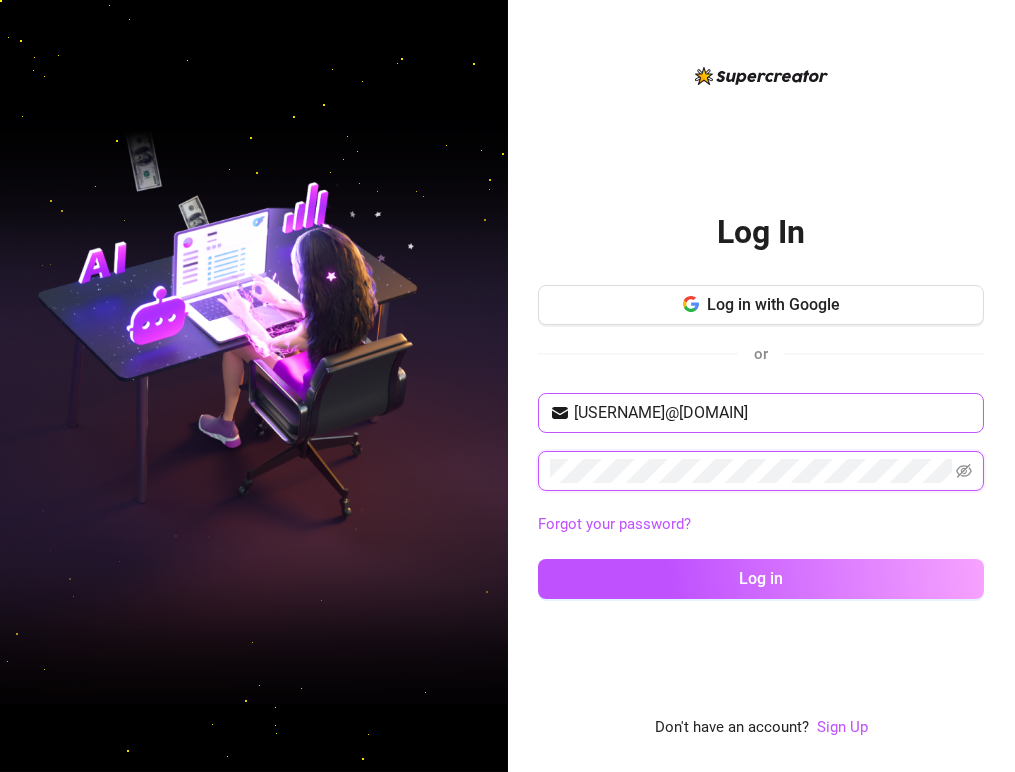 click on "Log in" at bounding box center [761, 579] 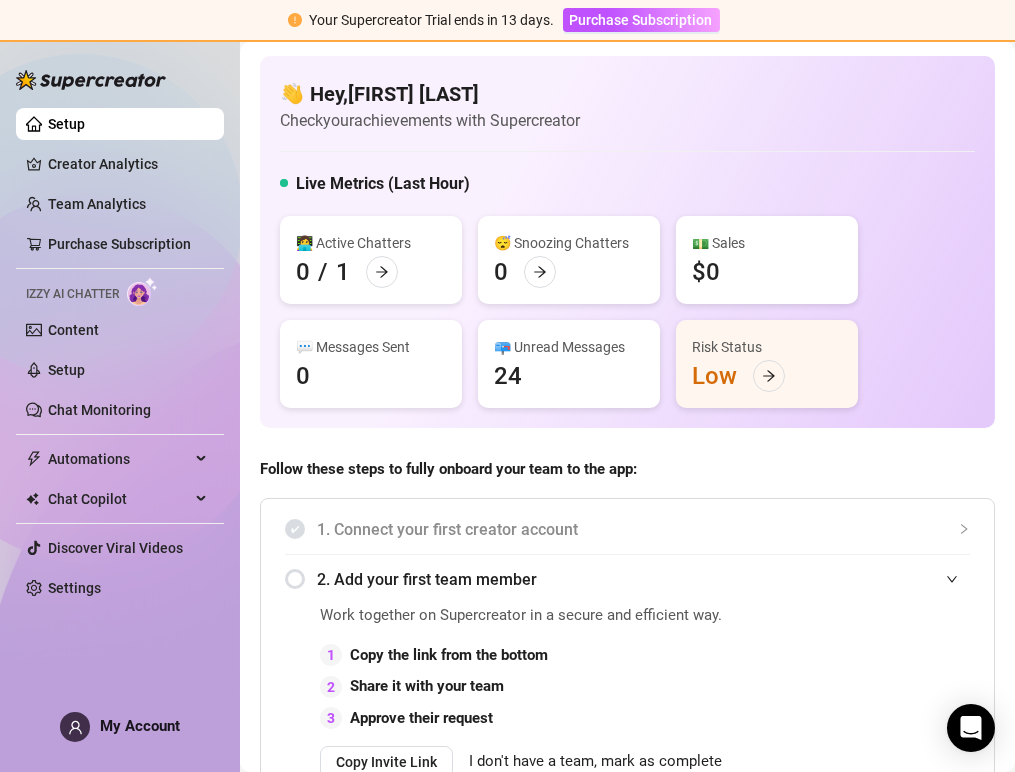 click on "Setup" at bounding box center (66, 124) 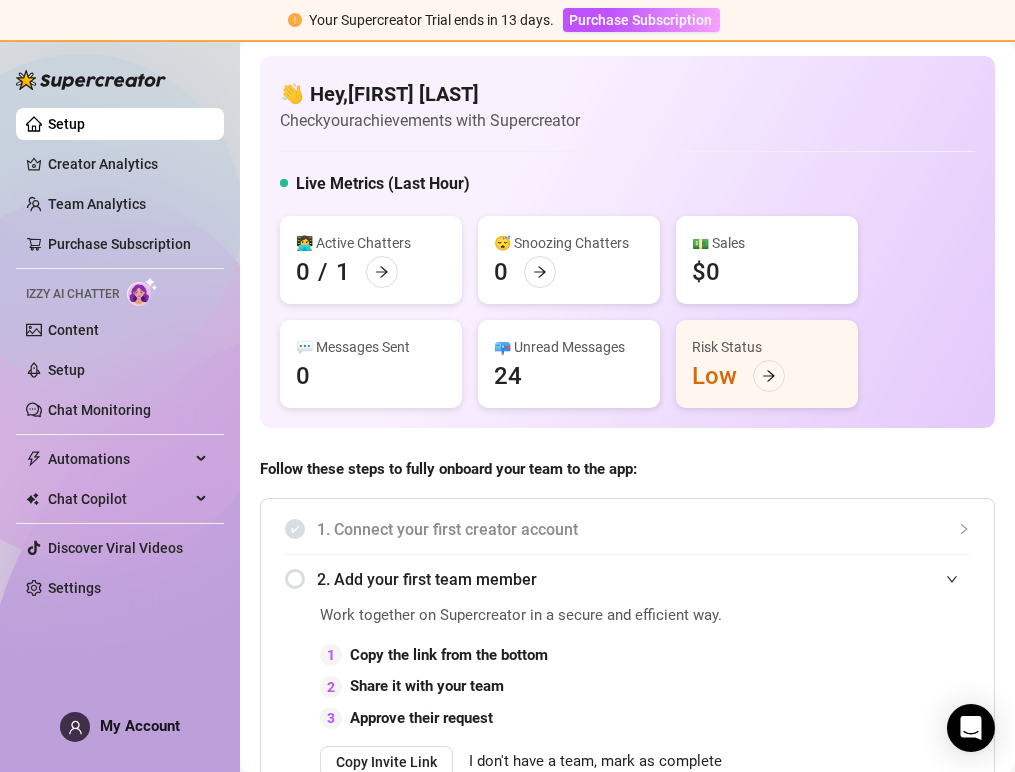 click on "👩‍💻 Active Chatters 0 / 1" at bounding box center (371, 260) 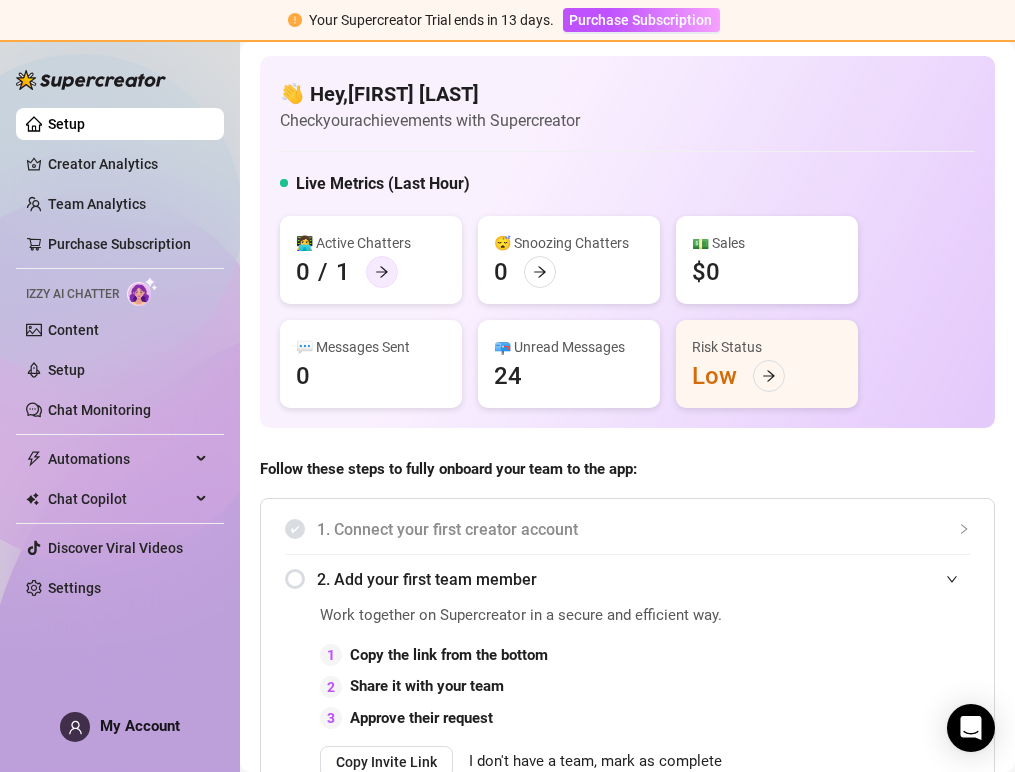 click at bounding box center (382, 272) 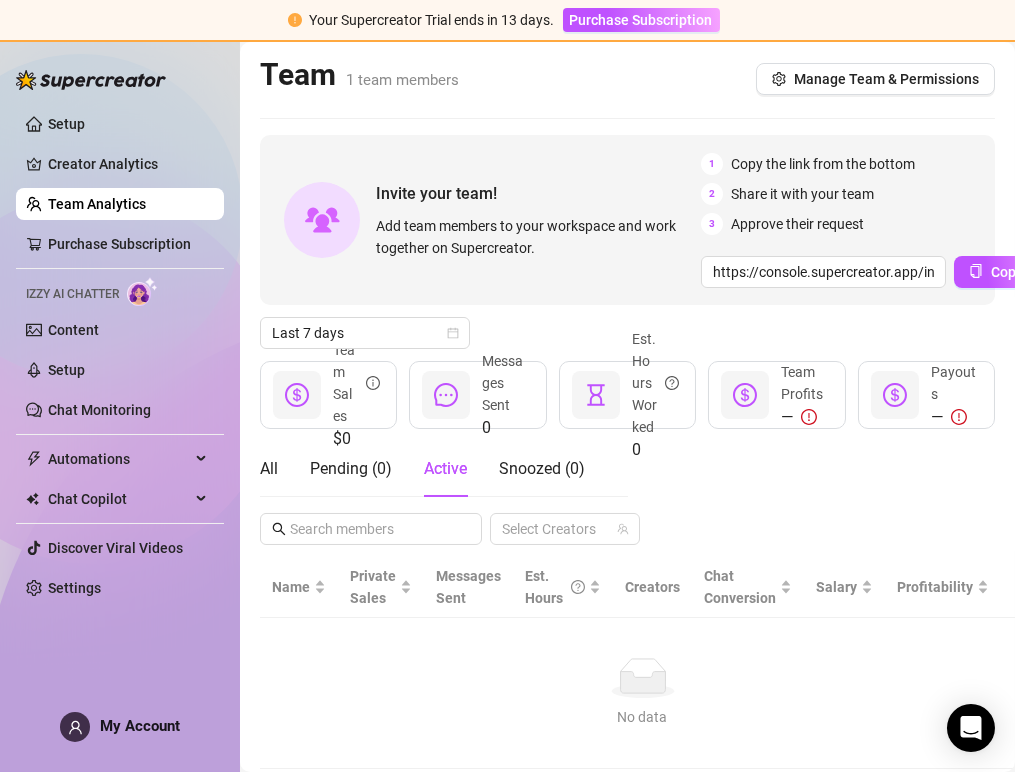 click on "Your Supercreator Trial ends in 13 days. Purchase Subscription" at bounding box center [507, 21] 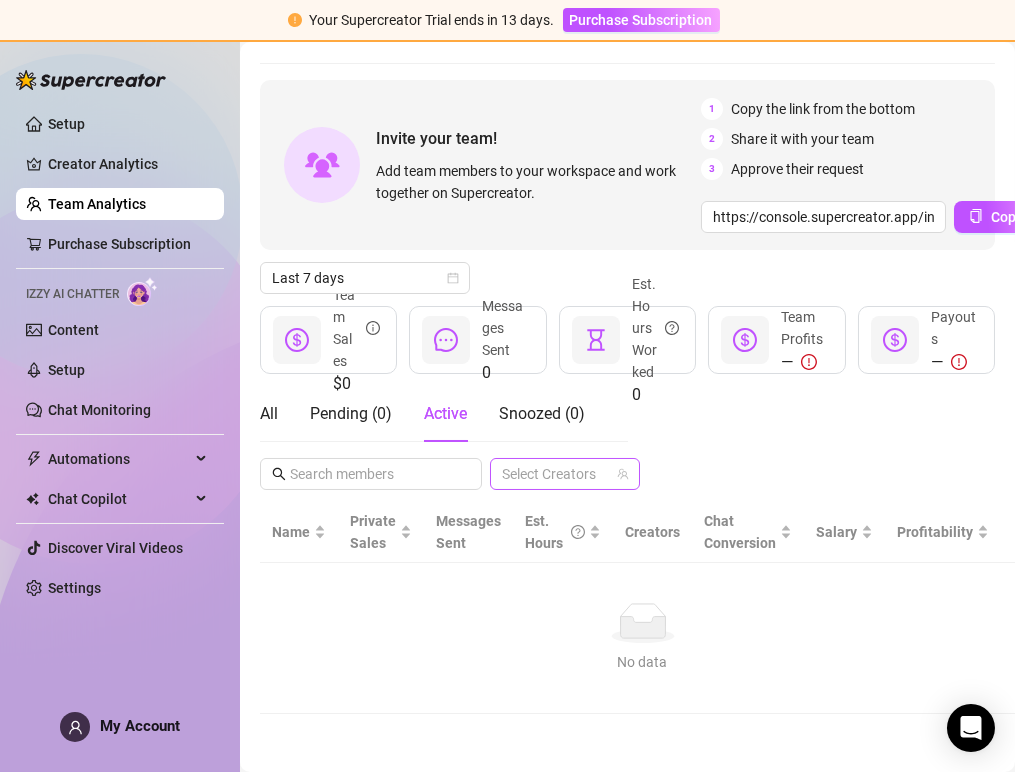 scroll, scrollTop: 55, scrollLeft: 0, axis: vertical 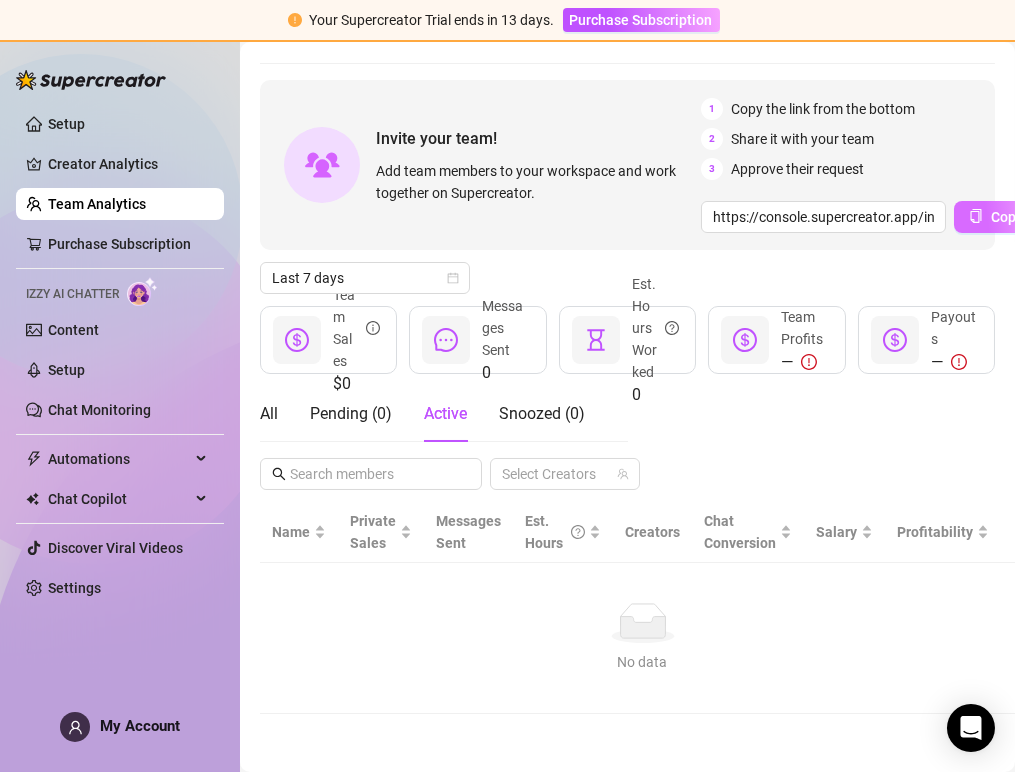click on "Copy Link" at bounding box center [1011, 217] 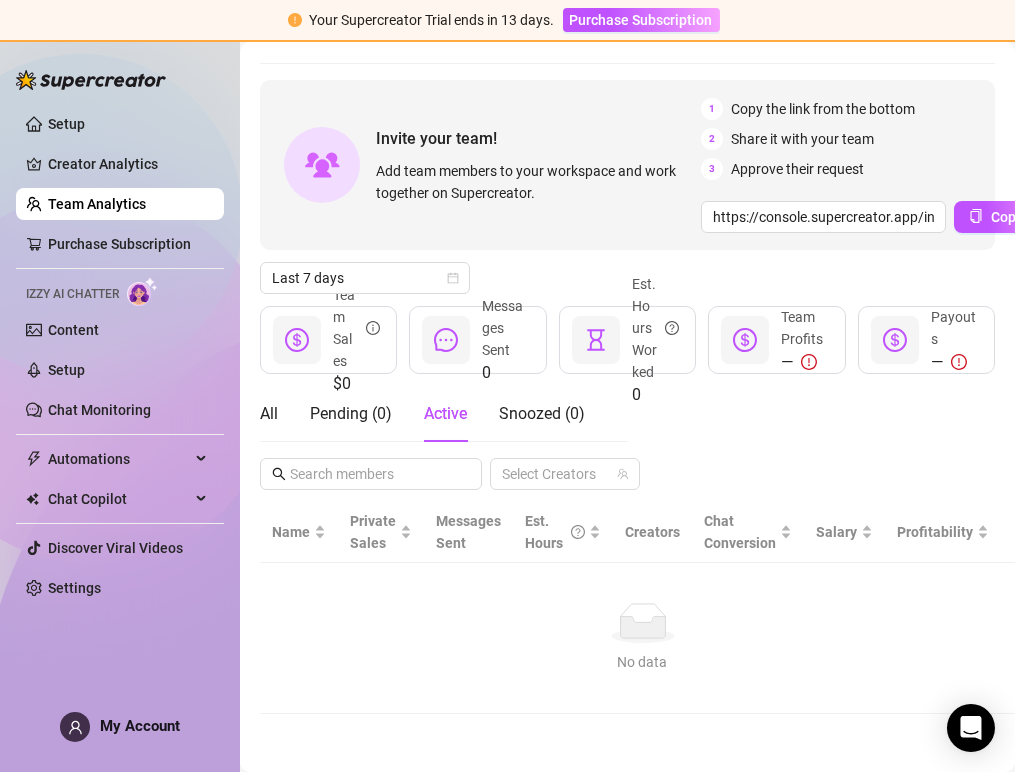 click on "Setup Creator Analytics   Team Analytics Purchase Subscription Izzy AI Chatter Content Setup Chat Monitoring Automations Chat Copilot Discover Viral Videos Settings Izzy AI Chatter My Account" at bounding box center (120, 397) 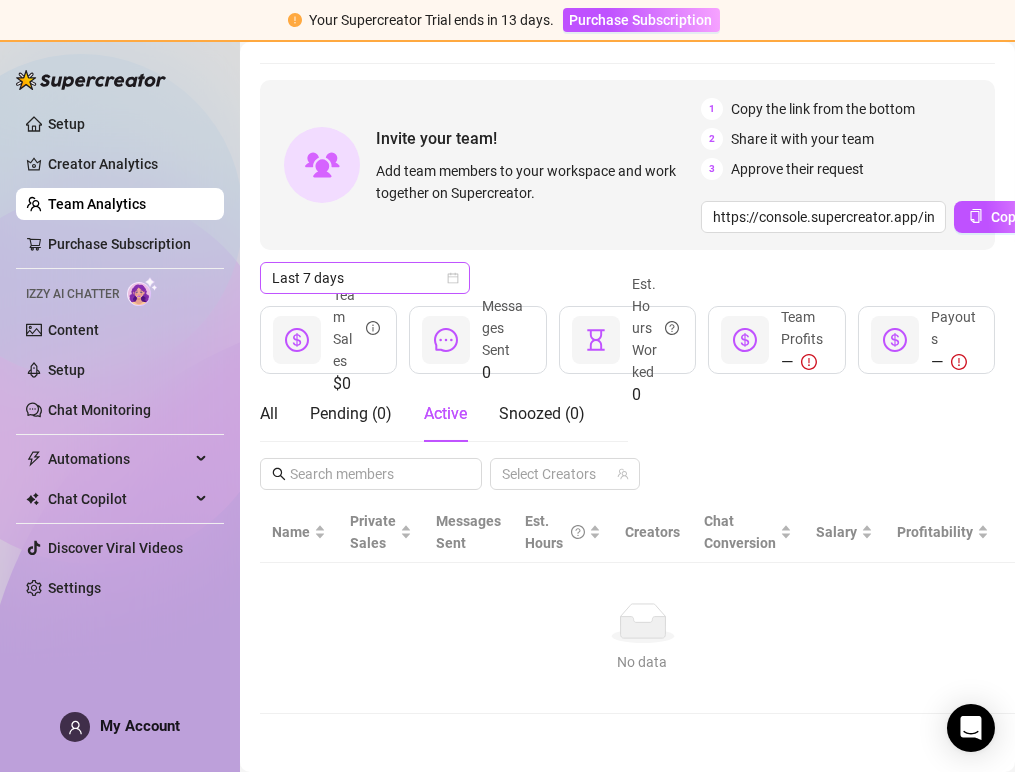 click on "Last 7 days" at bounding box center [365, 278] 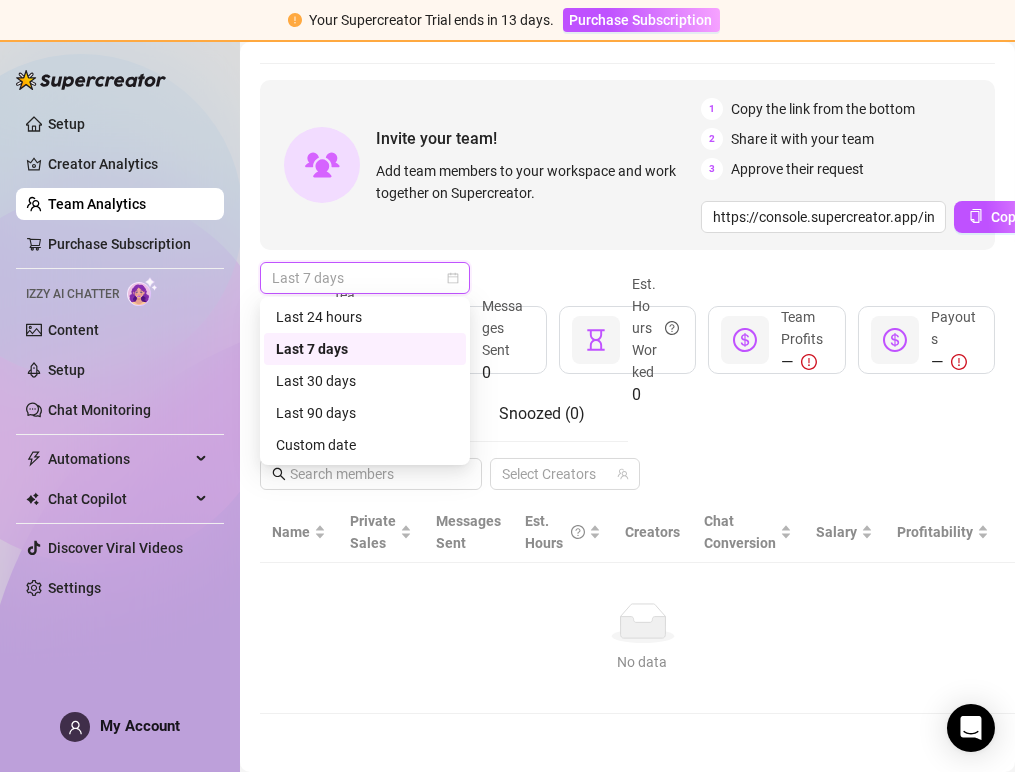 click on "All Pending ( 0 ) Active Snoozed ( 0 )   Select Creators" at bounding box center [627, 438] 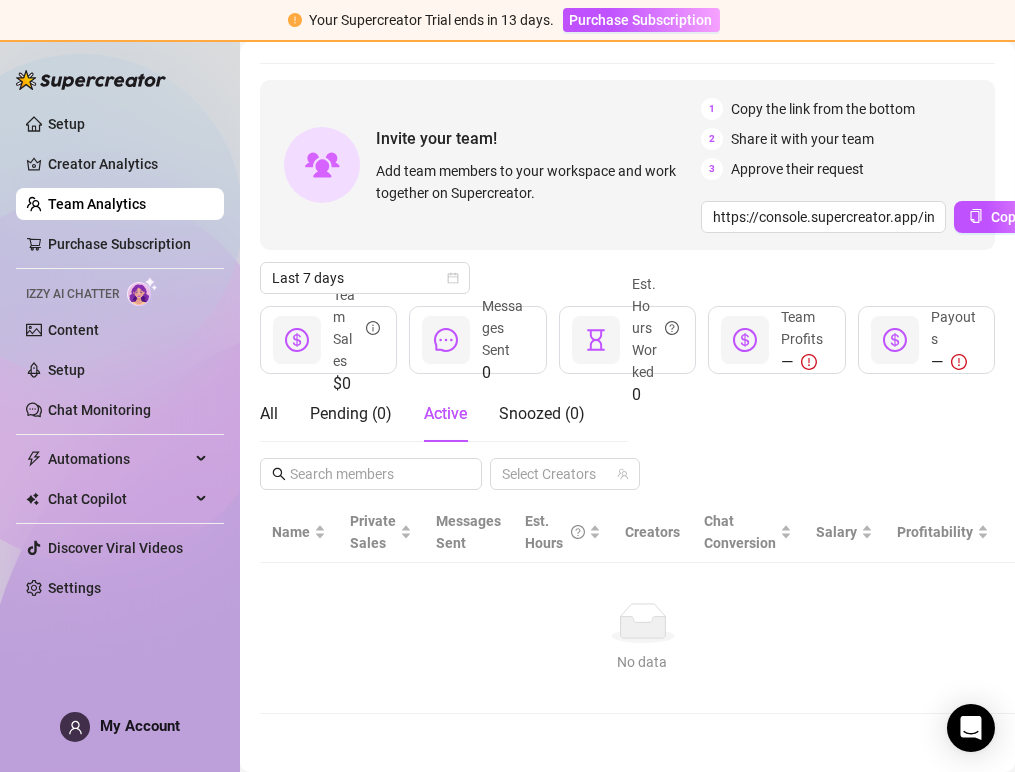 click on "All Pending ( 0 ) Active Snoozed ( 0 )   Select Creators" at bounding box center [627, 438] 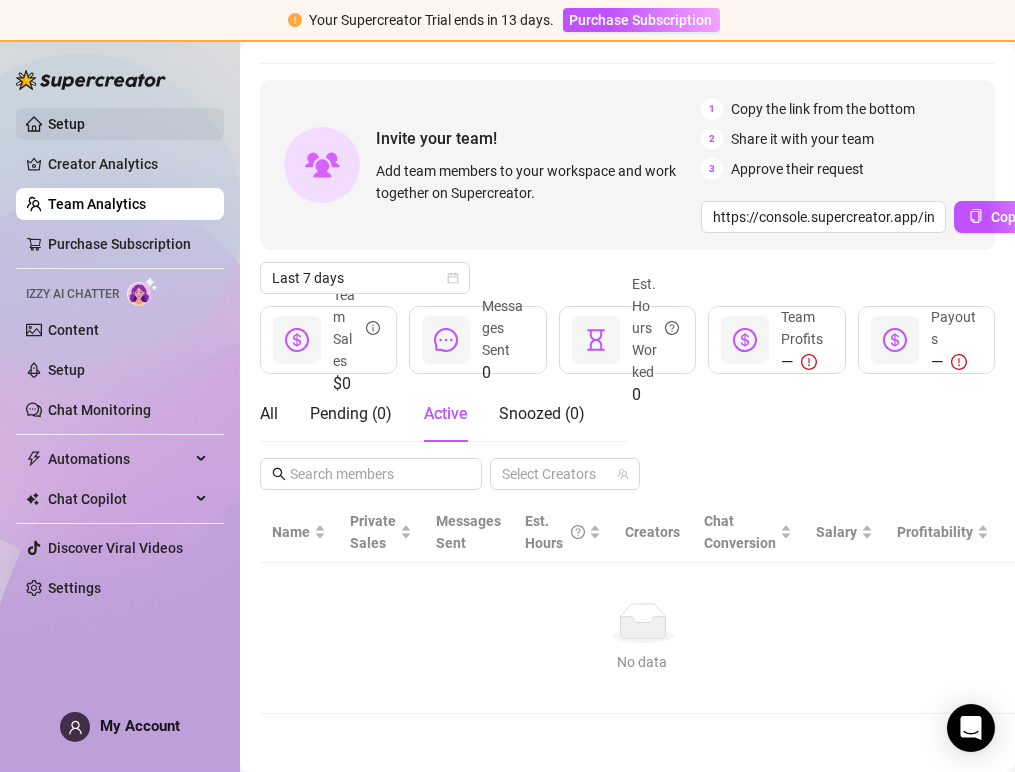 click on "Setup" at bounding box center (66, 124) 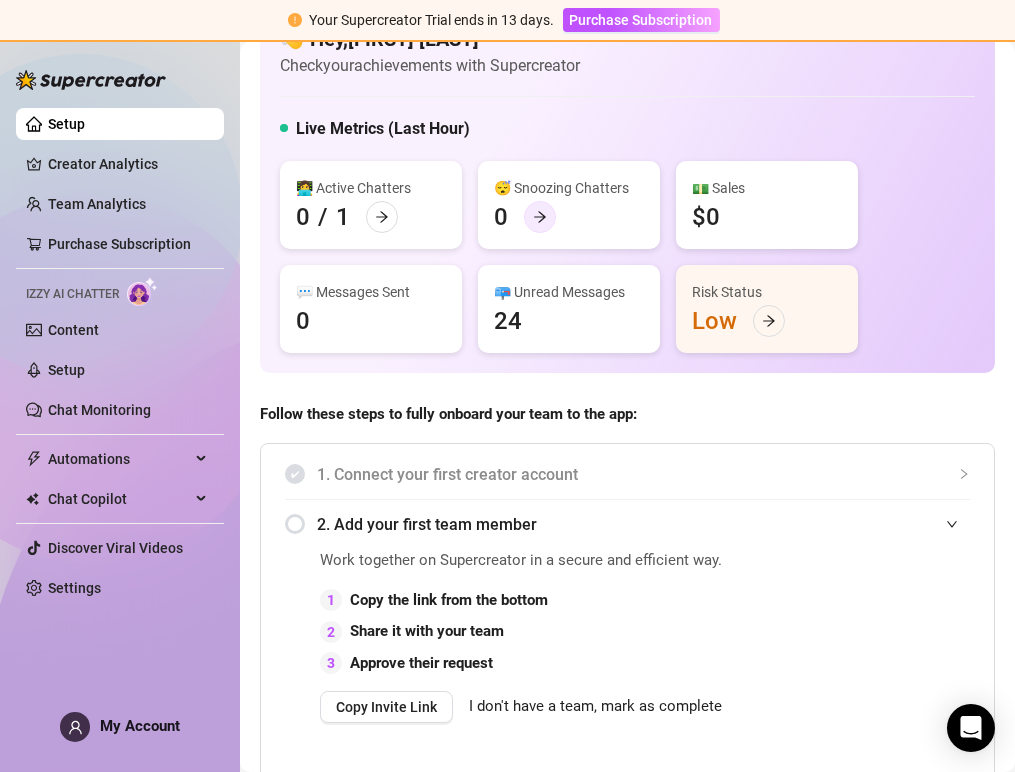 click 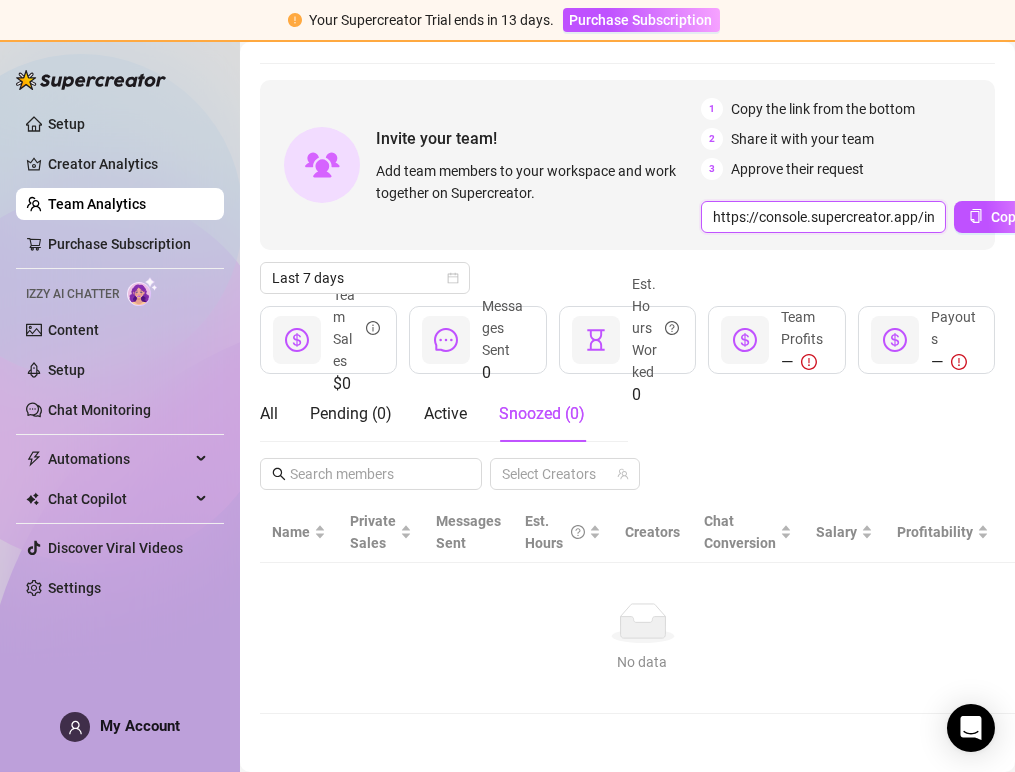 click on "https://console.supercreator.app/invite?code=S42zUgaibjZMHpehrY3HCDOfdQY2&workspace=Bethany%20Colon" at bounding box center [823, 217] 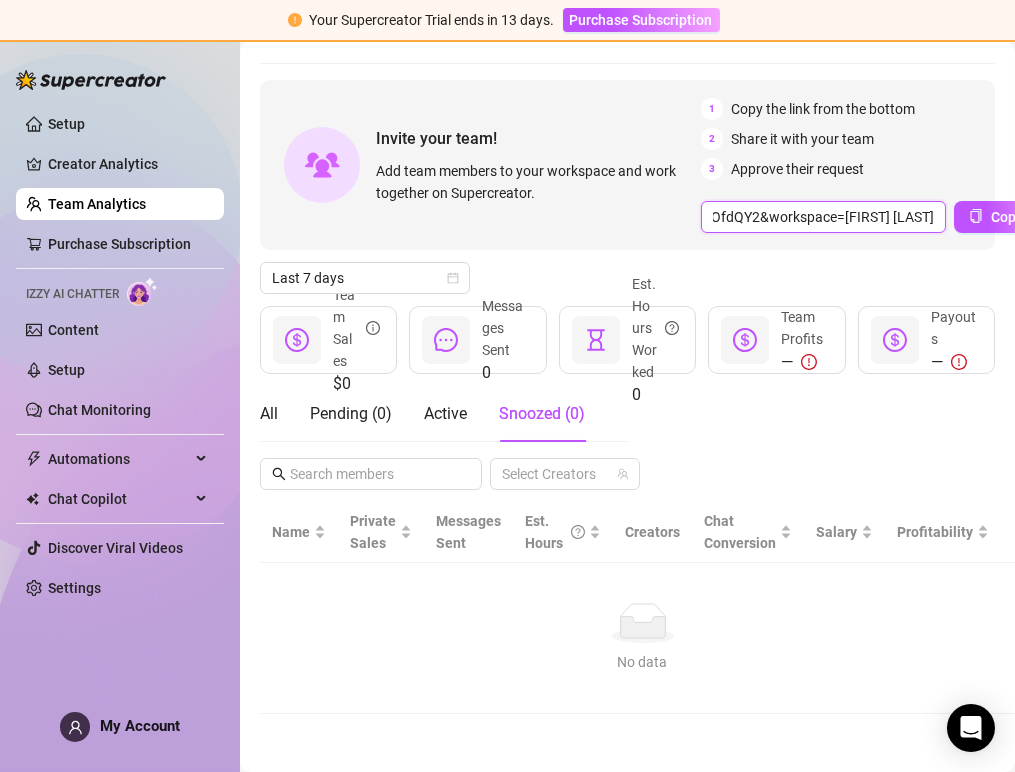 scroll, scrollTop: 55, scrollLeft: 168, axis: both 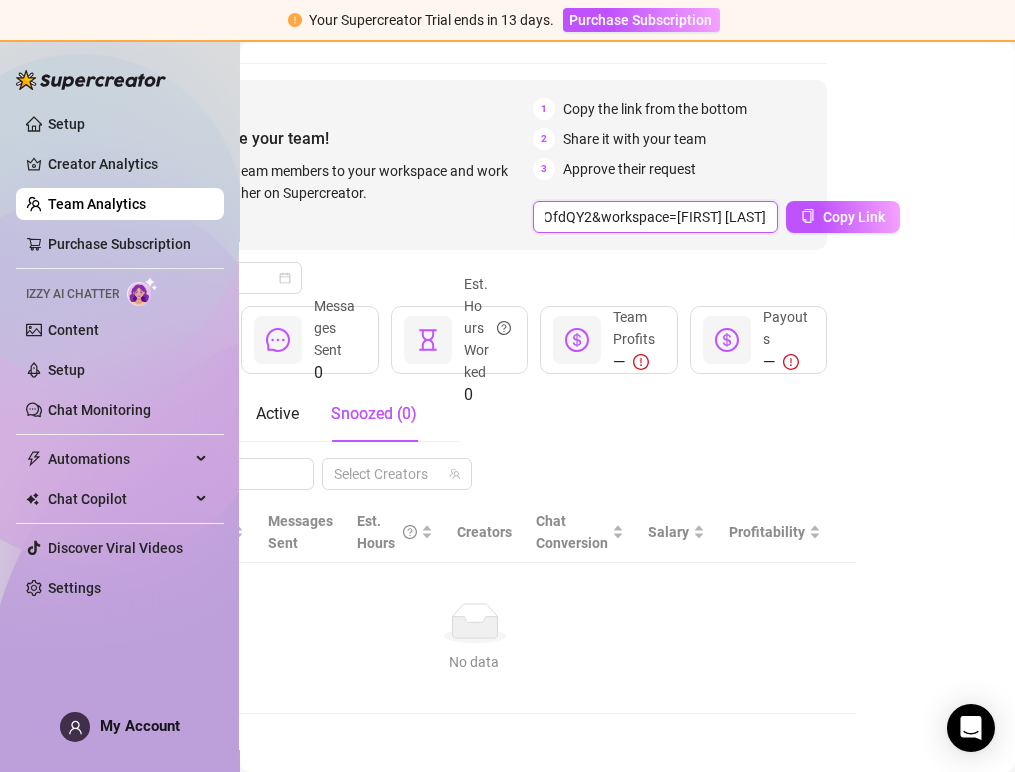 drag, startPoint x: 859, startPoint y: 218, endPoint x: 1388, endPoint y: 247, distance: 529.7943 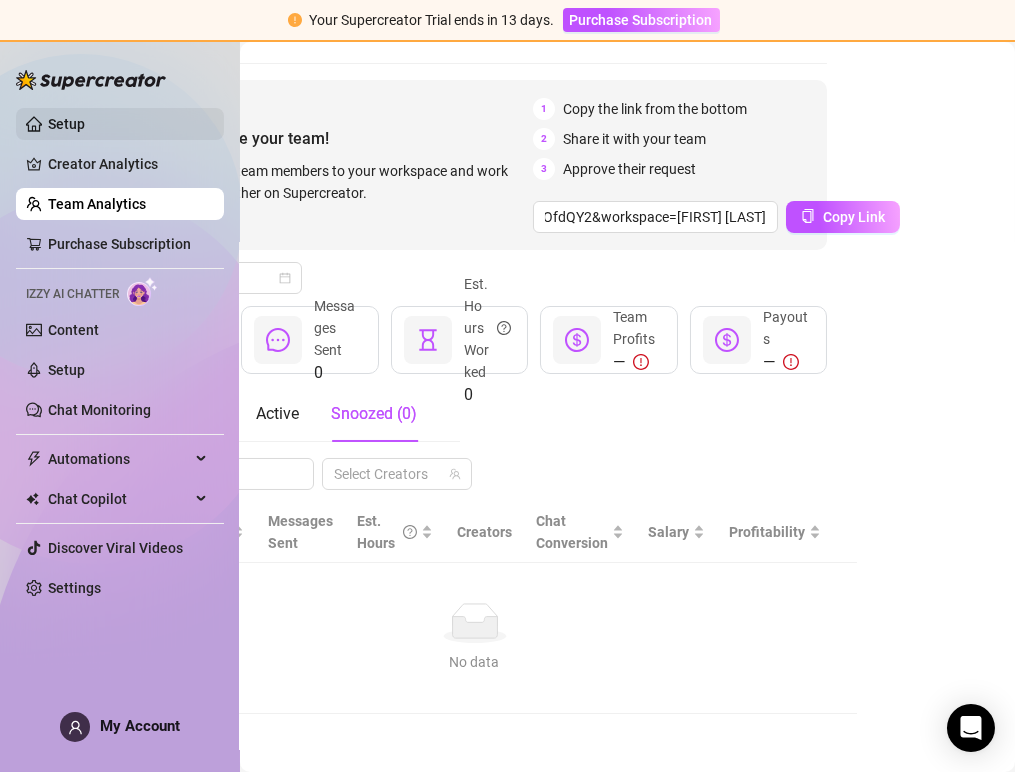 scroll, scrollTop: 0, scrollLeft: 0, axis: both 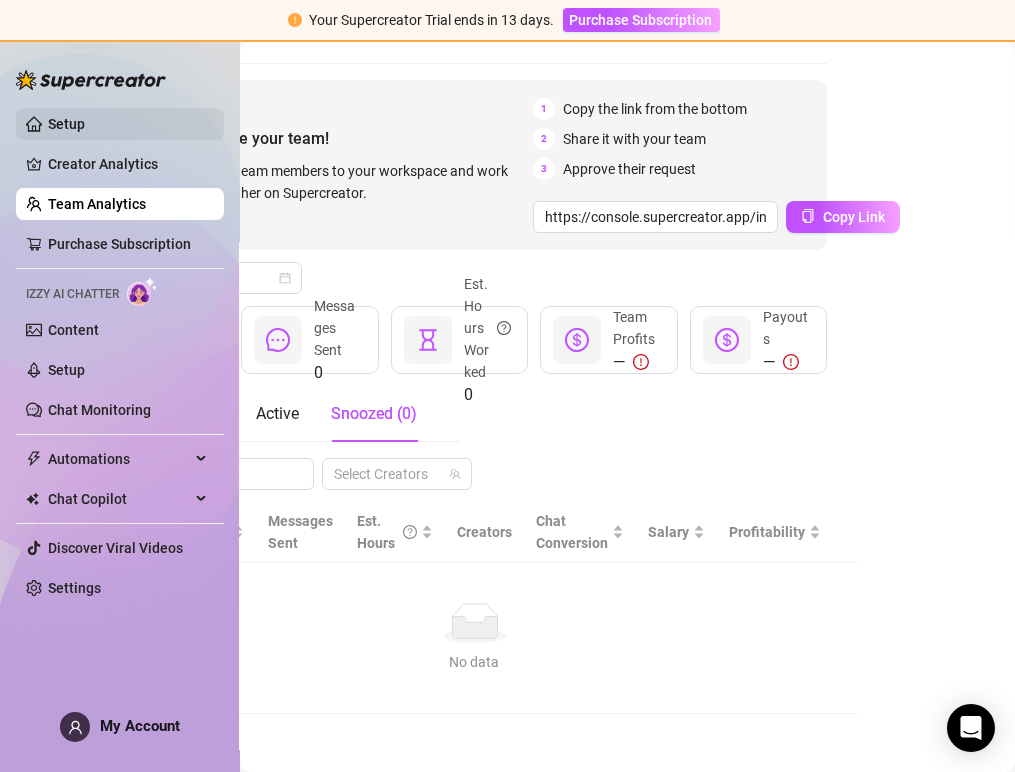 click on "Setup" at bounding box center [66, 124] 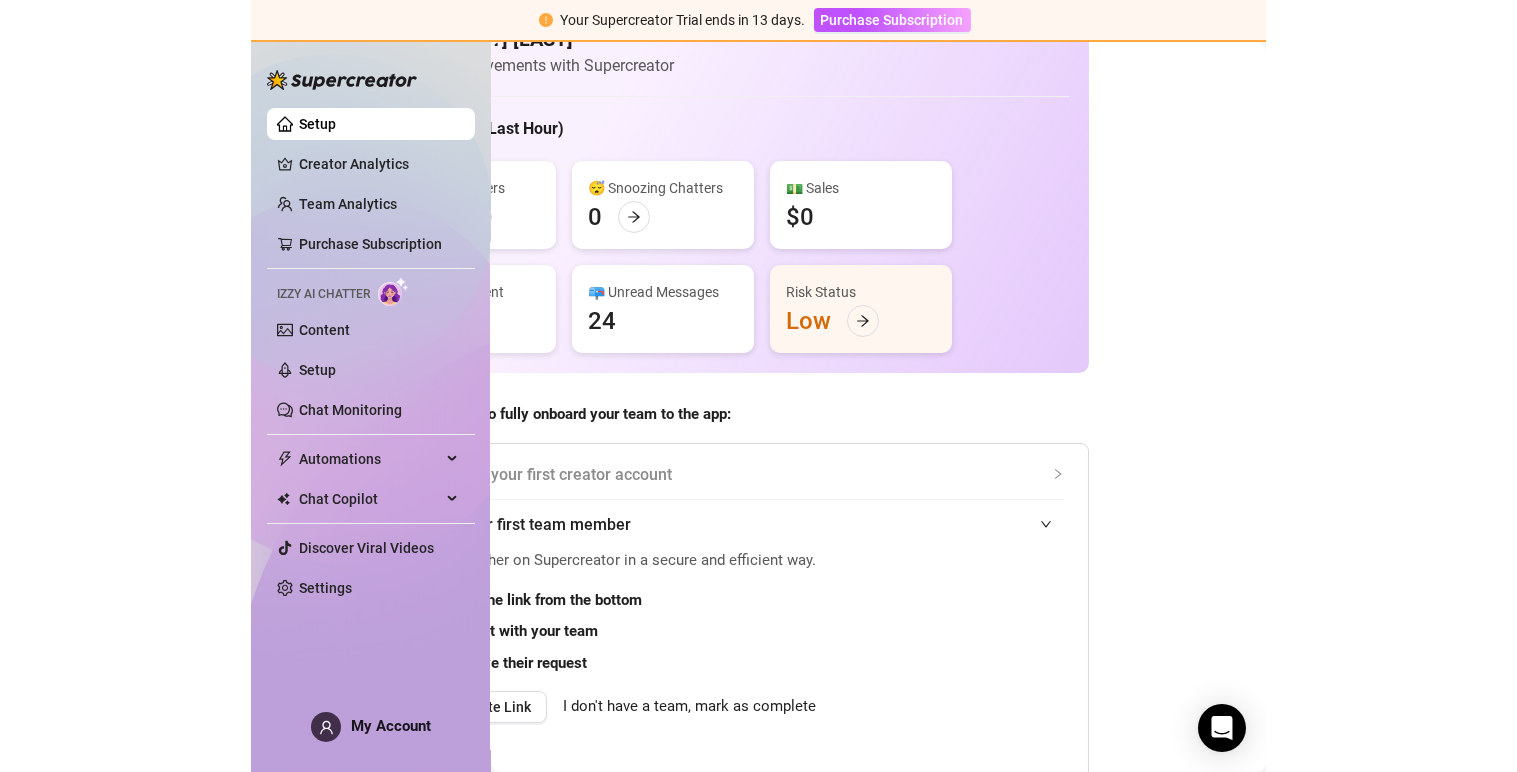 scroll, scrollTop: 55, scrollLeft: 92, axis: both 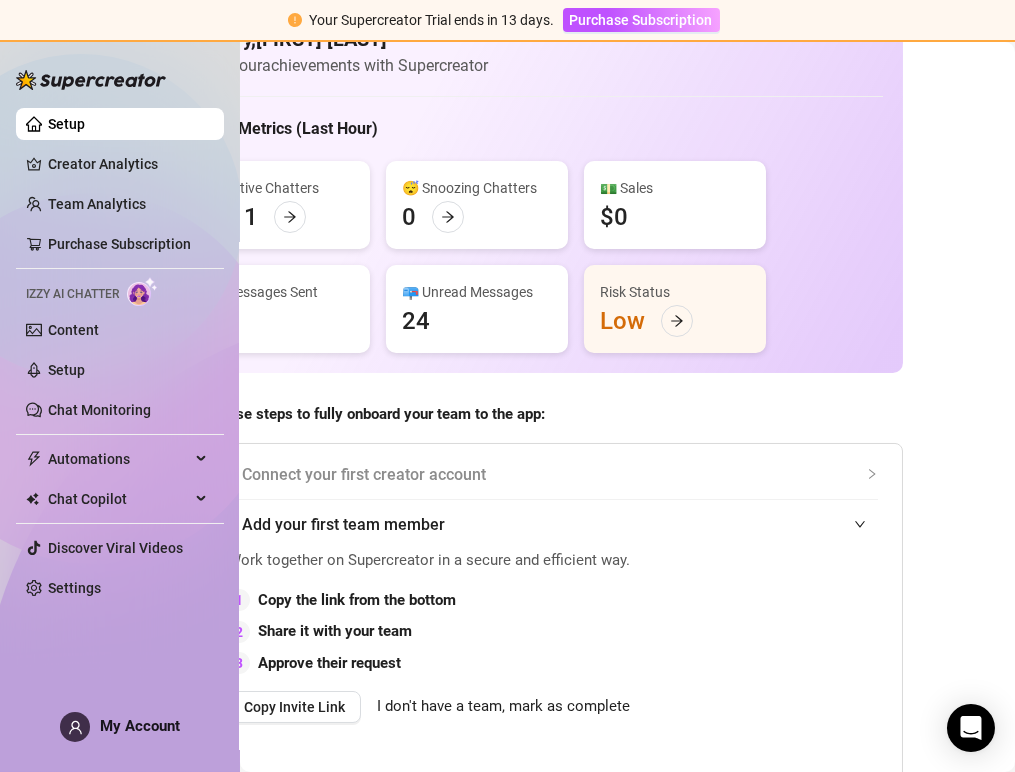 click on "1. Connect your first creator account" at bounding box center (535, 474) 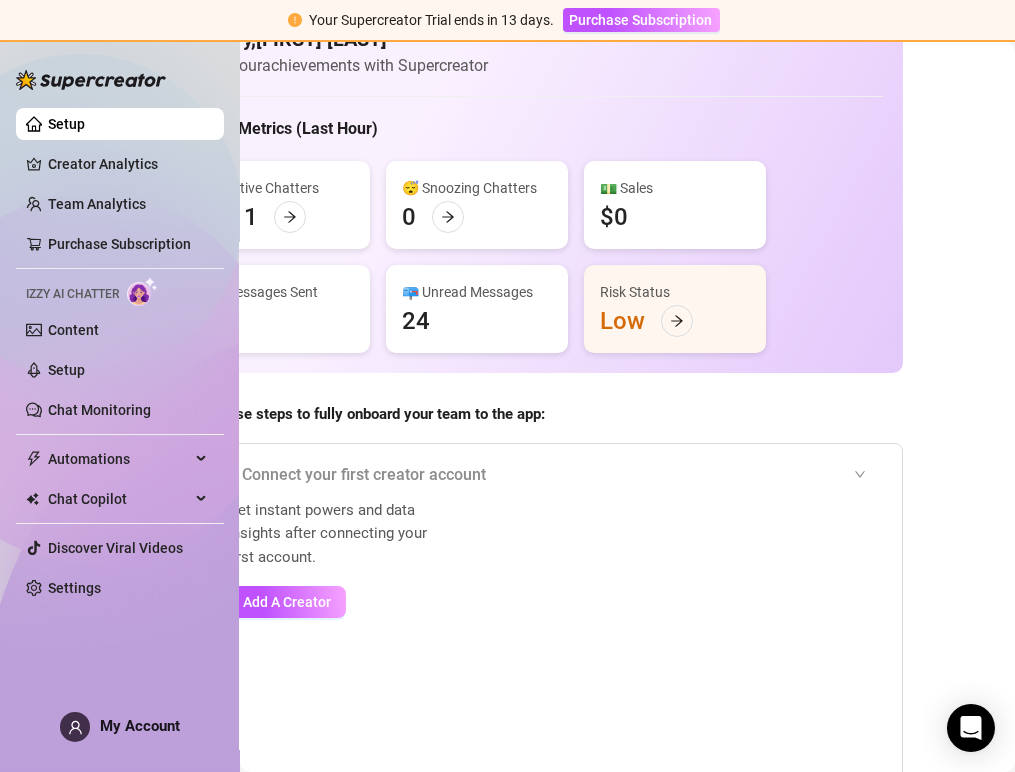 click on "👋 Hey,  Bethany Colon Check  your  achievements with Supercreator Live Metrics (Last Hour) 👩‍💻 Active Chatters 0 / 1 😴 Snoozing Chatters 0 💵 Sales $0 💬 Messages Sent 0 📪 Unread Messages 24 Risk Status Low Follow these steps to fully onboard your team to the app: 1. Connect your first creator account Get instant powers and data insights after connecting your first account. Add A Creator 2. Add your first team member Work together on Supercreator in a secure and efficient way. 1 Copy the link from the bottom 2 Share it with your team 3 Approve their request Copy Invite Link I don't have a team, mark as complete Overview Last 30 days $4,231 29 % Revenue $0 Made with Superpowers in  last 30 days Sales made with AI & Automations Use Automations Messages sent by automations & AI Bump Online Fans Undercharges Prevented by PriceGuard Use Chat Copilot Chatter’s messages and PPVs tracked Add your team Fans Engaged 5 With Automation   (0) Manually Messages Sent 0 With Automation & AI   (0) 0 $0" at bounding box center [535, 1132] 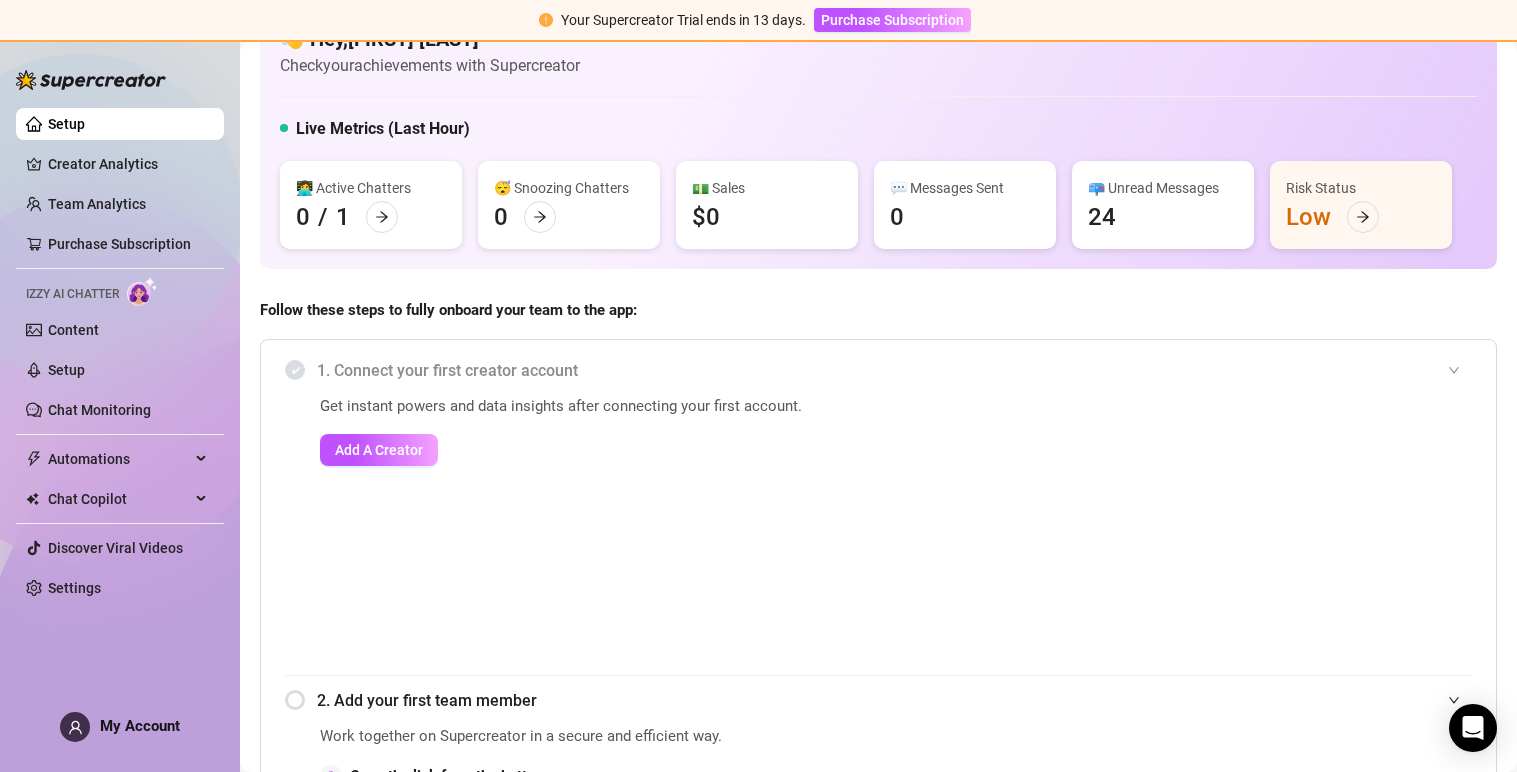scroll, scrollTop: 55, scrollLeft: 0, axis: vertical 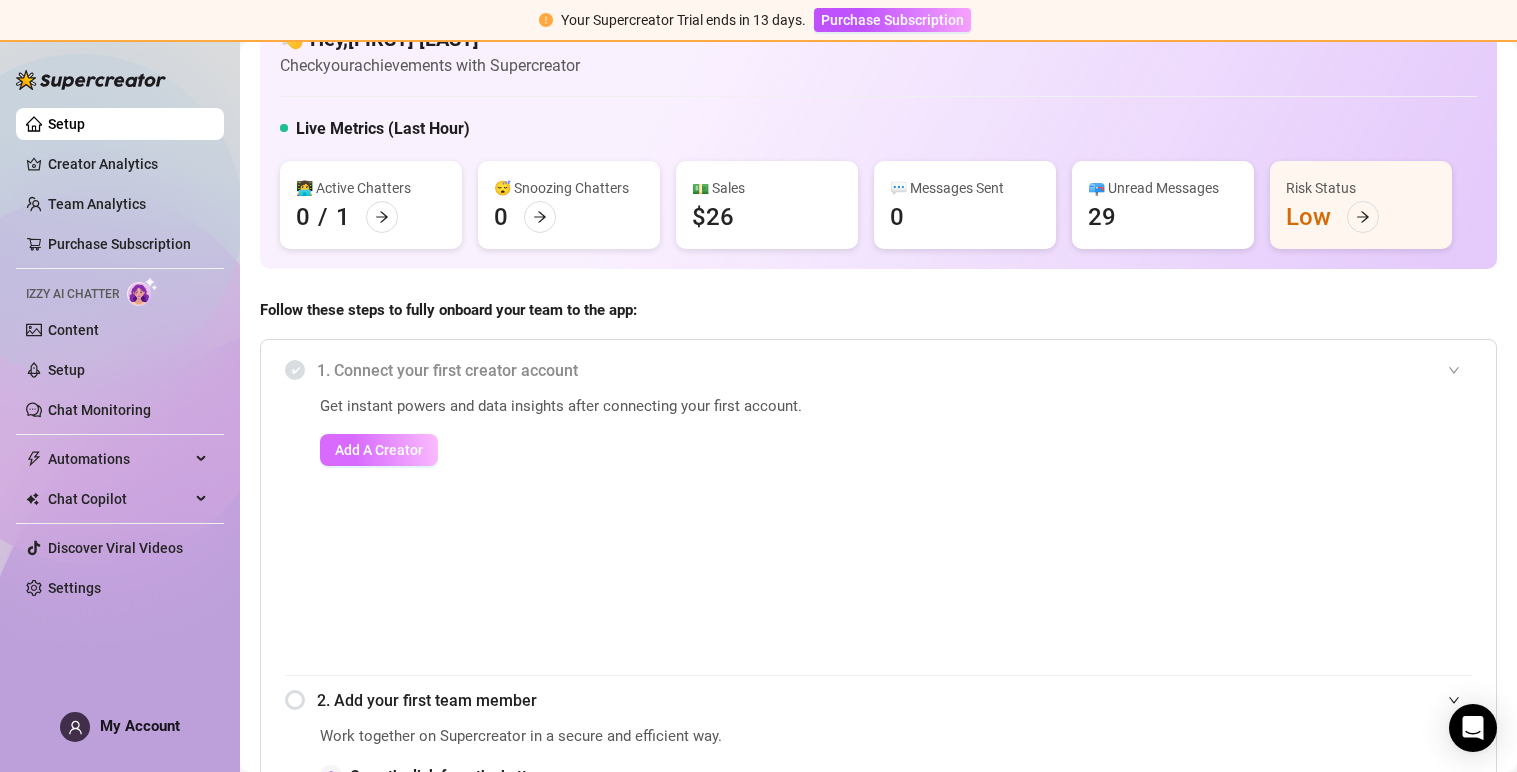 click on "Add A Creator" at bounding box center [379, 450] 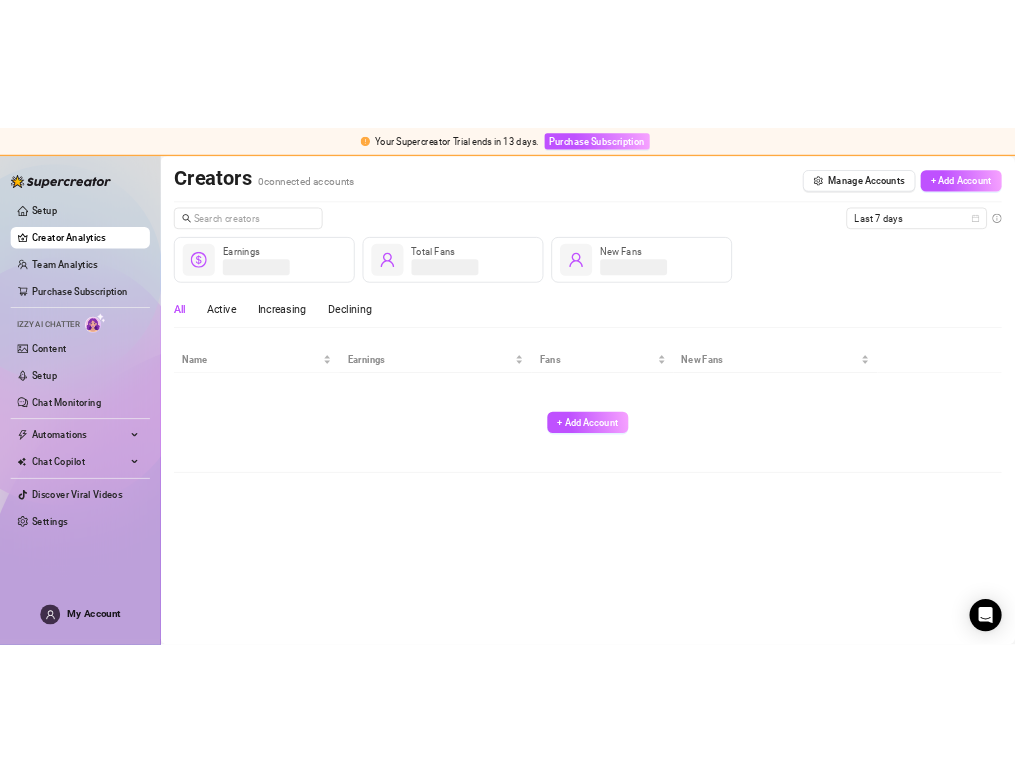 scroll, scrollTop: 0, scrollLeft: 0, axis: both 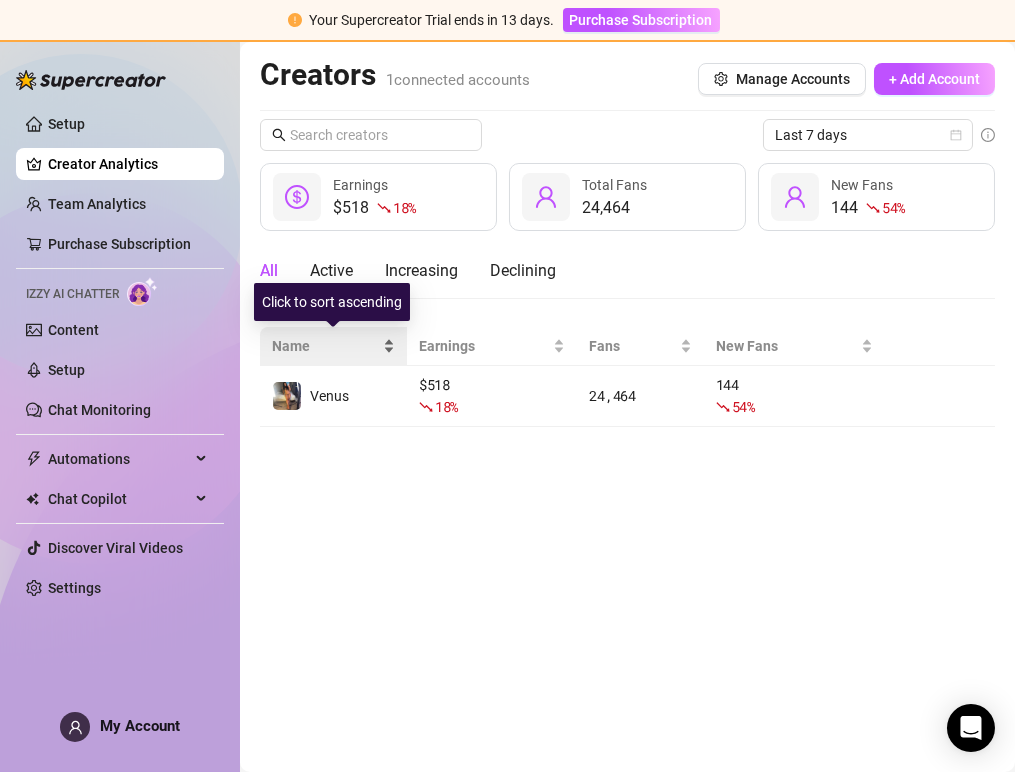 click on "Name" at bounding box center [333, 346] 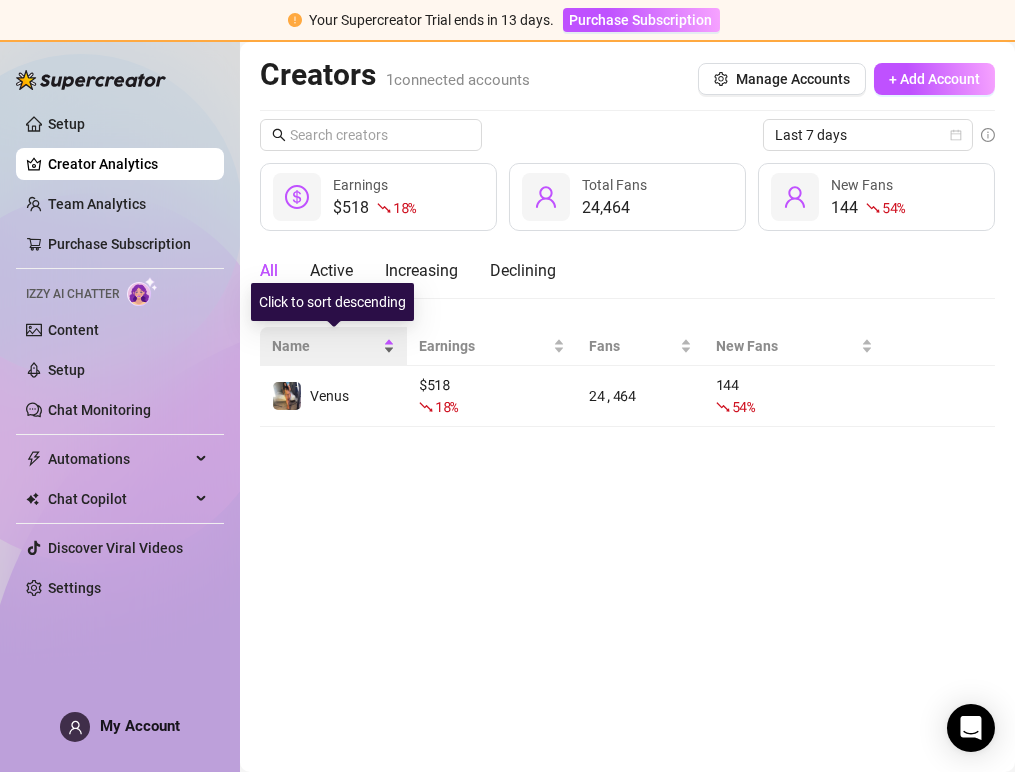 click on "Name" at bounding box center (333, 346) 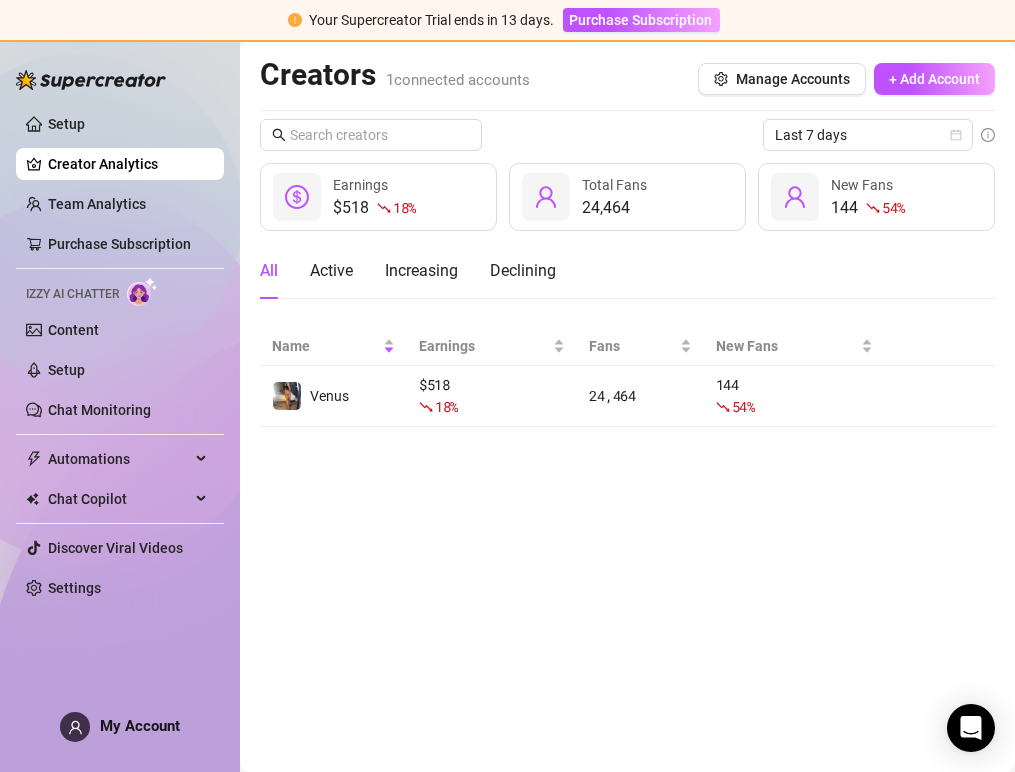 click on "Creators  1  connected accounts Manage Accounts + Add Account Last 7 days $518 18 % Earnings 24,464 Total Fans 144 54 % New Fans All Active Increasing Declining Name Earnings Fans New Fans Venus $ 518 18 % 24,464   144   54 %" at bounding box center [627, 407] 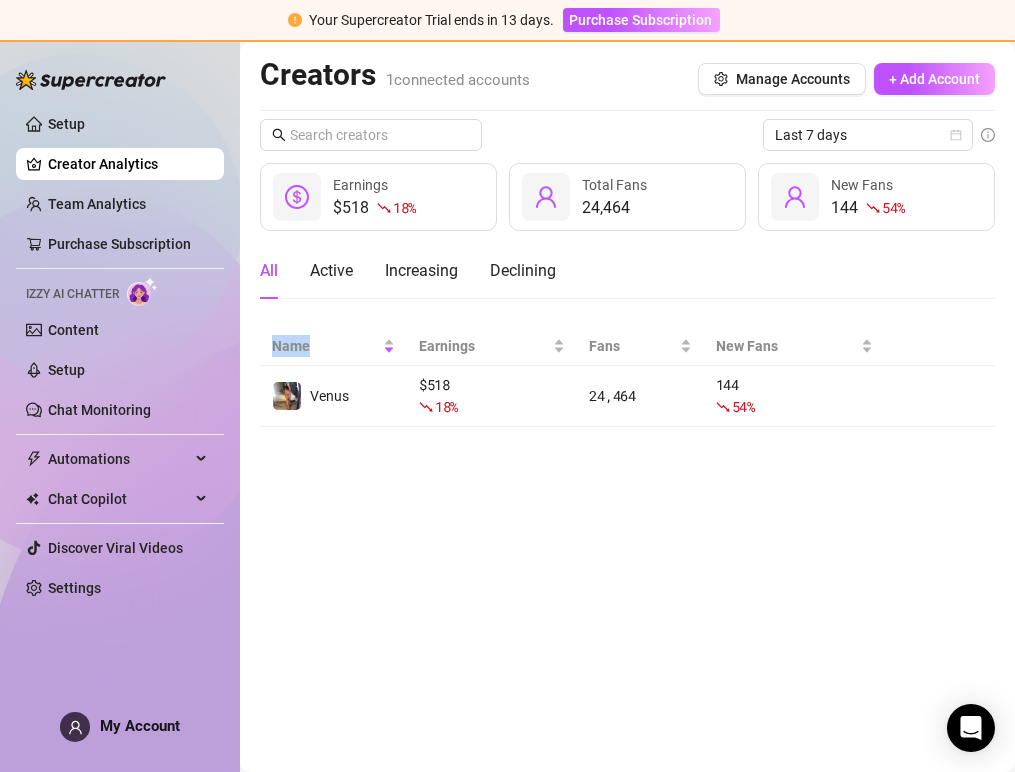 click on "Creators  1  connected accounts Manage Accounts + Add Account Last 7 days $518 18 % Earnings 24,464 Total Fans 144 54 % New Fans All Active Increasing Declining Name Earnings Fans New Fans Venus $ 518 18 % 24,464   144   54 %" at bounding box center [627, 407] 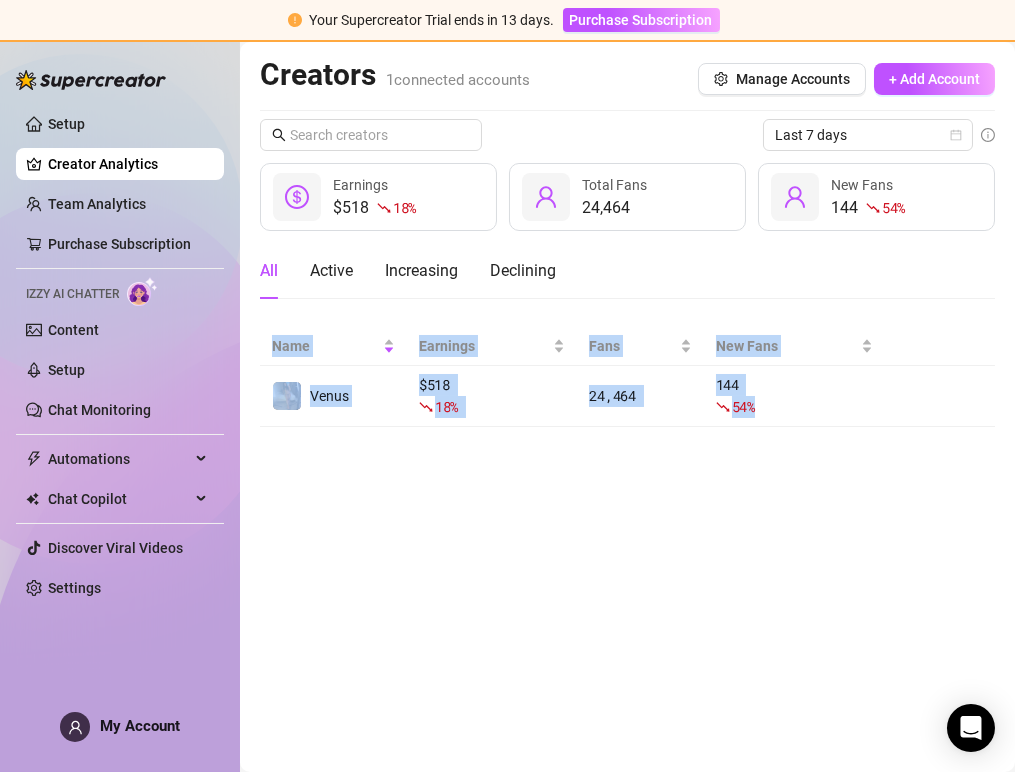 click on "Creators  1  connected accounts Manage Accounts + Add Account Last 7 days $518 18 % Earnings 24,464 Total Fans 144 54 % New Fans All Active Increasing Declining Name Earnings Fans New Fans Venus $ 518 18 % 24,464   144   54 %" at bounding box center (627, 407) 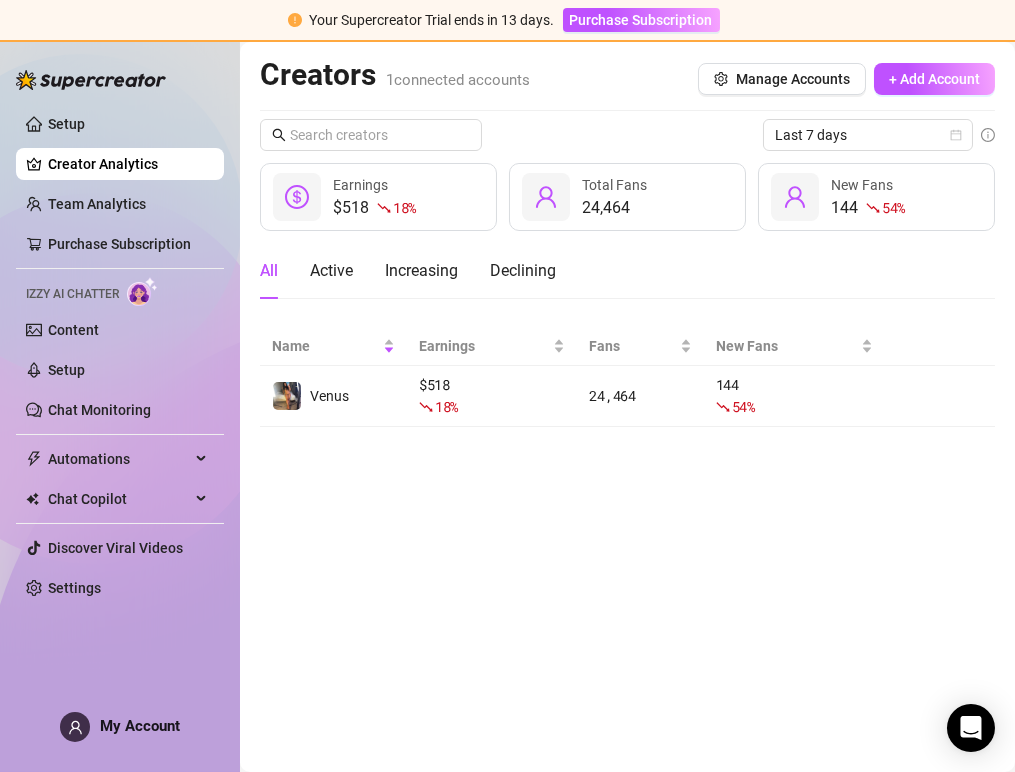 click on "Creators  1  connected accounts Manage Accounts + Add Account Last 7 days $518 18 % Earnings 24,464 Total Fans 144 54 % New Fans All Active Increasing Declining Name Earnings Fans New Fans Venus $ 518 18 % 24,464   144   54 %" at bounding box center (627, 407) 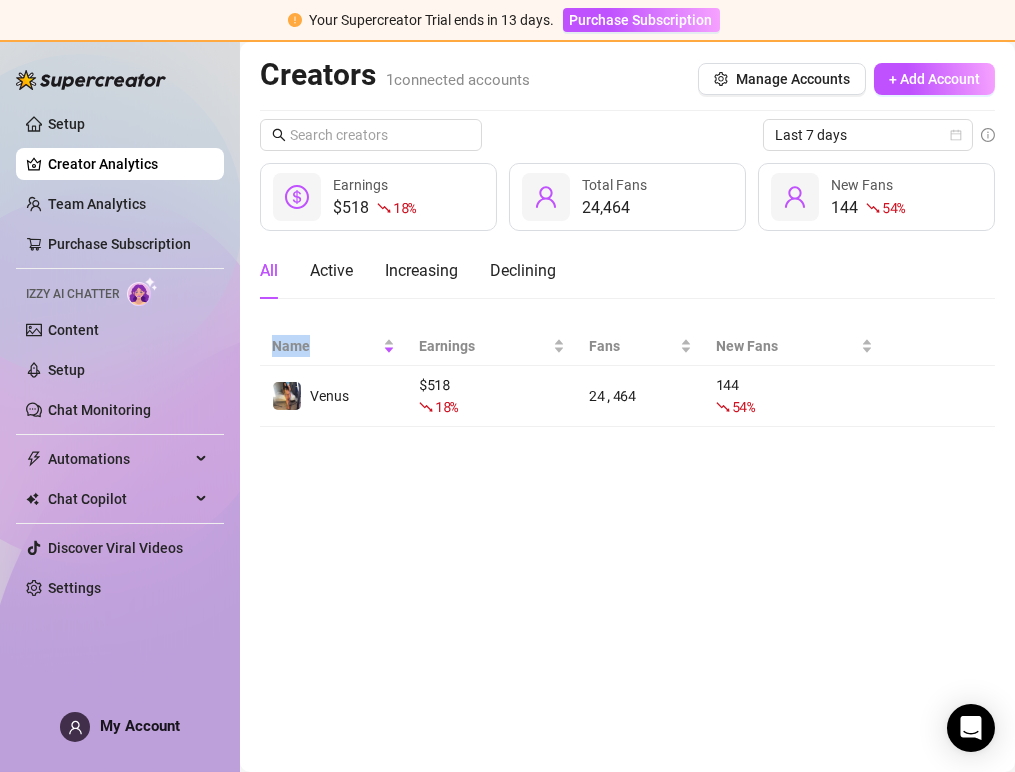 click on "Creators  1  connected accounts Manage Accounts + Add Account Last 7 days $518 18 % Earnings 24,464 Total Fans 144 54 % New Fans All Active Increasing Declining Name Earnings Fans New Fans Venus $ 518 18 % 24,464   144   54 %" at bounding box center (627, 407) 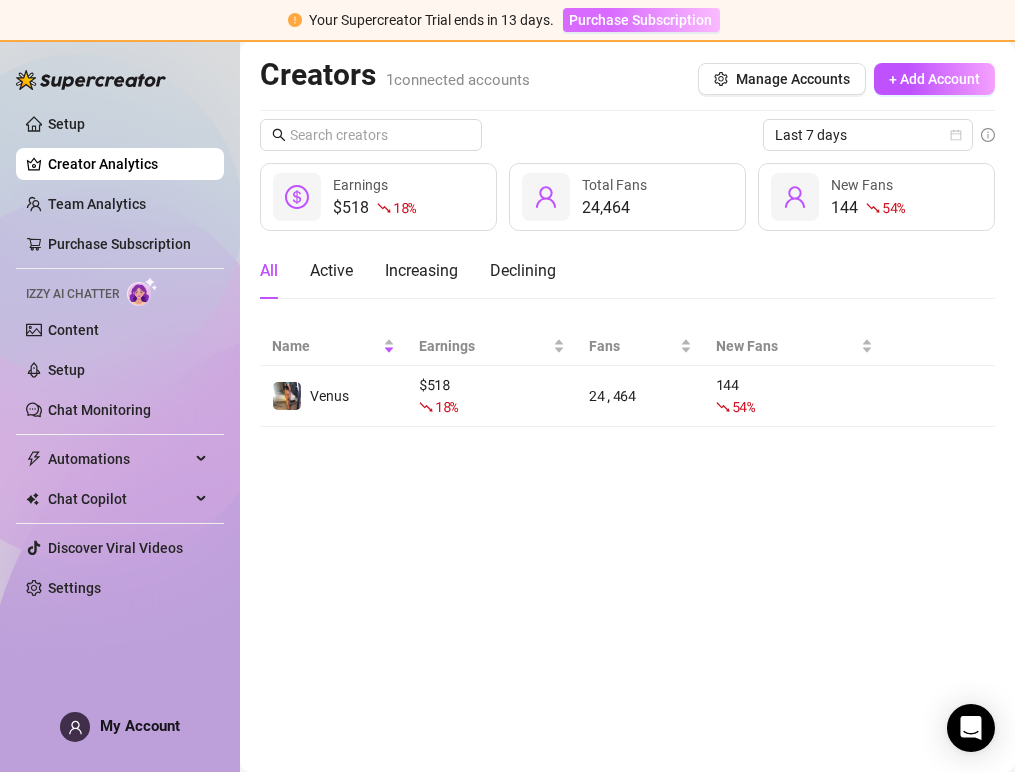 click on "Purchase Subscription" at bounding box center [641, 20] 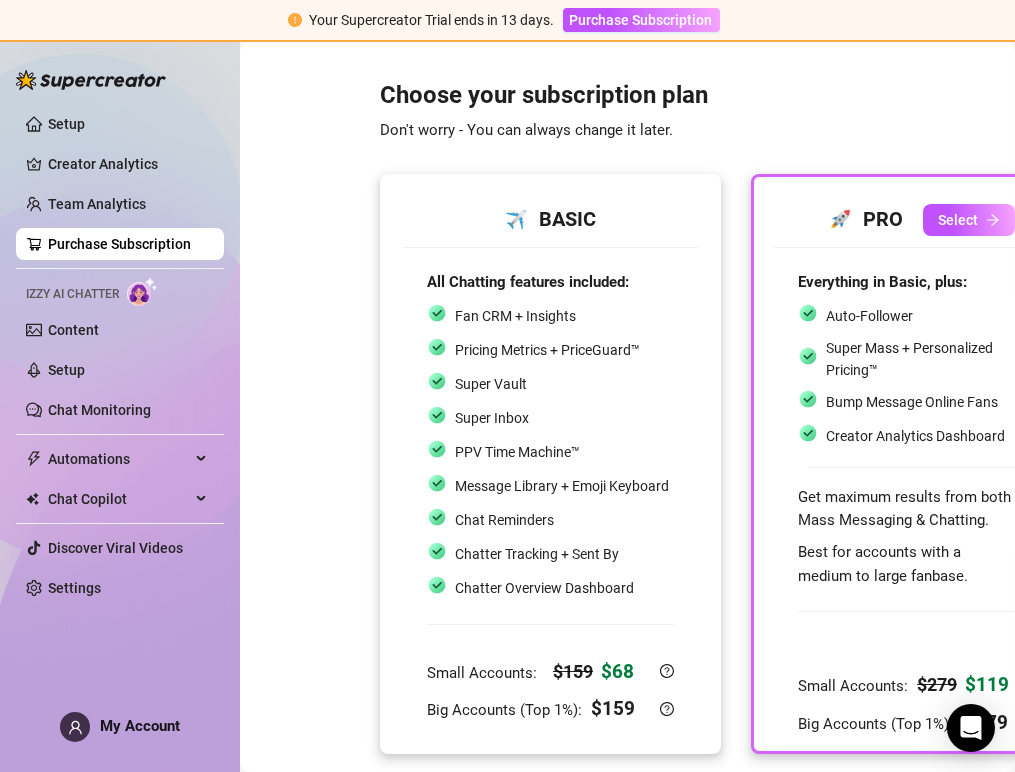 scroll, scrollTop: 105, scrollLeft: 0, axis: vertical 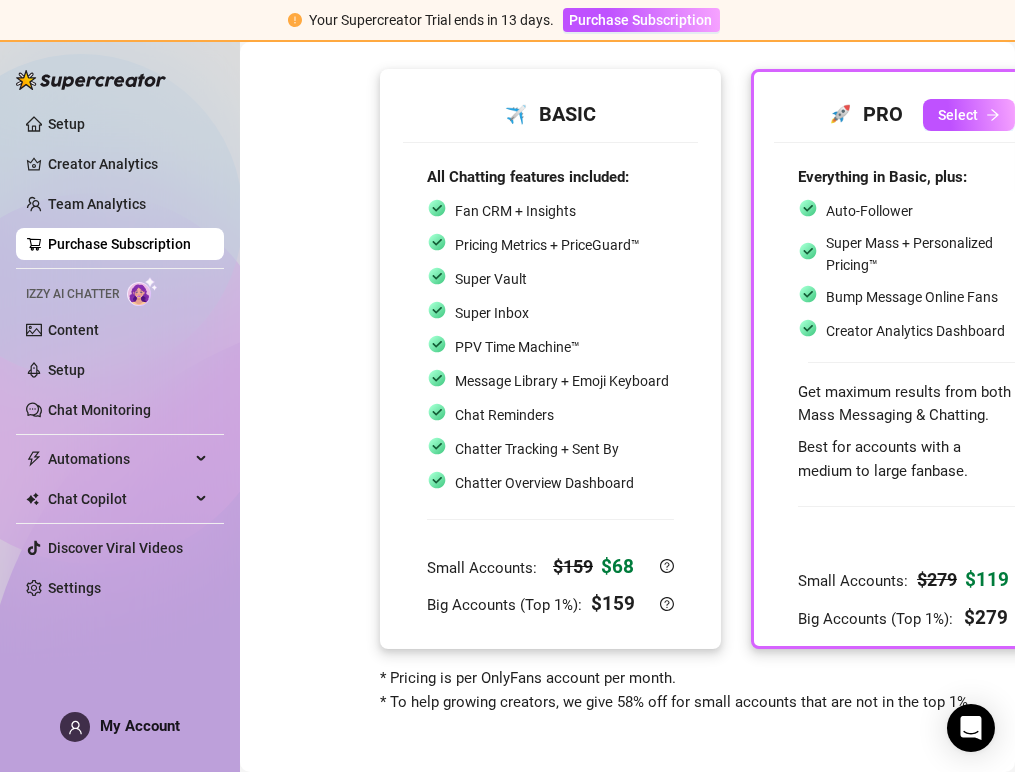 click on "Message Library + Emoji Keyboard" at bounding box center [562, 381] 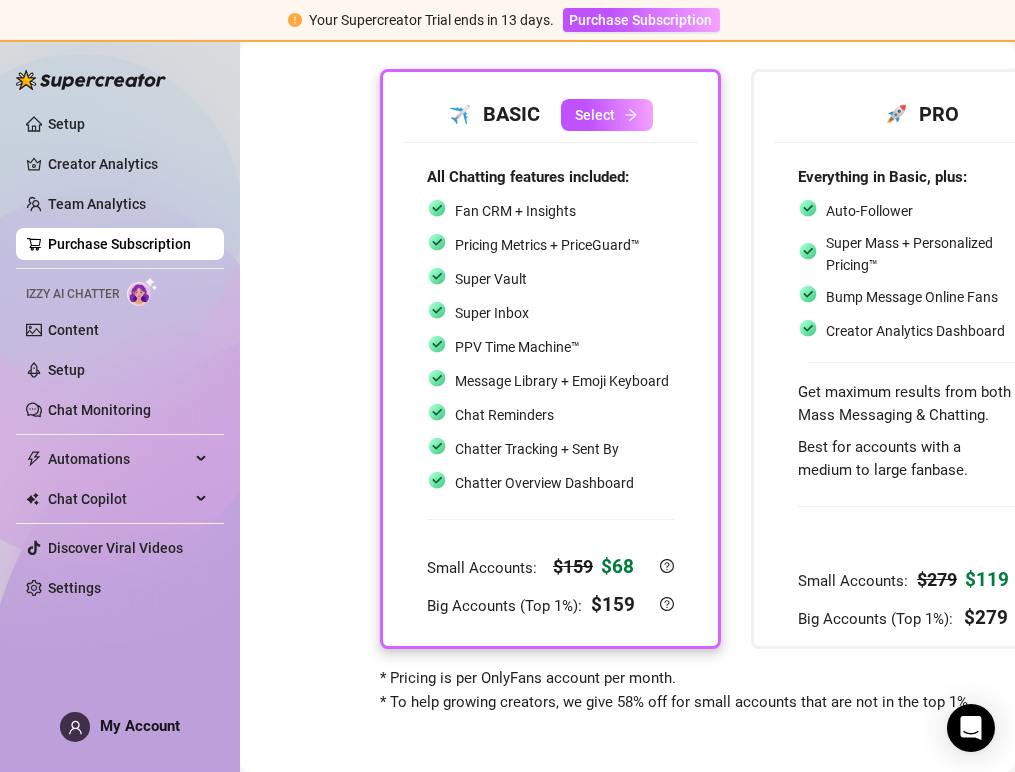 click on "Choose your subscription plan Don't worry - You can always change it later. ✈️  BASIC Select All Chatting features included: Fan CRM + Insights Pricing Metrics + PriceGuard™ Super Vault Super Inbox PPV Time Machine™ Message Library + Emoji Keyboard Chat Reminders Chatter Tracking + Sent By Chatter Overview Dashboard Small Accounts:   $ 159 $ 68 Big Accounts (Top 1%):   $ 159 🚀  PRO Everything in Basic, plus: Auto-Follower Super Mass + Personalized Pricing™ Bump Message Online Fans Creator Analytics Dashboard Get maximum results from both Mass Messaging & Chatting. Best for accounts with a medium to large fanbase. Small Accounts:   $ 279 $ 119 Big Accounts (Top 1%):   $ 279 Popular * Pricing is per OnlyFans account per month. * To help growing creators, we give 58% off for small accounts that are not in the top 1%" at bounding box center [627, 332] 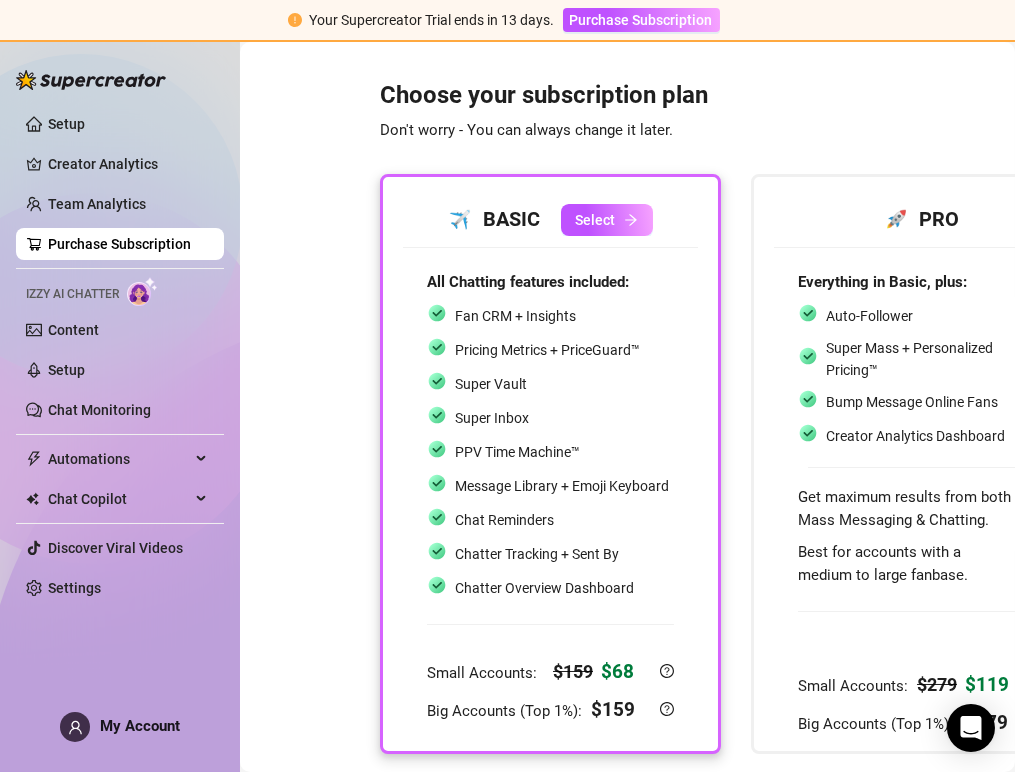 click on "✈️  BASIC Select All Chatting features included: Fan CRM + Insights Pricing Metrics + PriceGuard™ Super Vault Super Inbox PPV Time Machine™ Message Library + Emoji Keyboard Chat Reminders Chatter Tracking + Sent By Chatter Overview Dashboard Small Accounts:   $ 159 $ 68 Big Accounts (Top 1%):   $ 159 🚀  PRO Everything in Basic, plus: Auto-Follower Super Mass + Personalized Pricing™ Bump Message Online Fans Creator Analytics Dashboard Get maximum results from both Mass Messaging & Chatting. Best for accounts with a medium to large fanbase. Small Accounts:   $ 279 $ 119 Big Accounts (Top 1%):   $ 279 Popular" at bounding box center (736, 464) 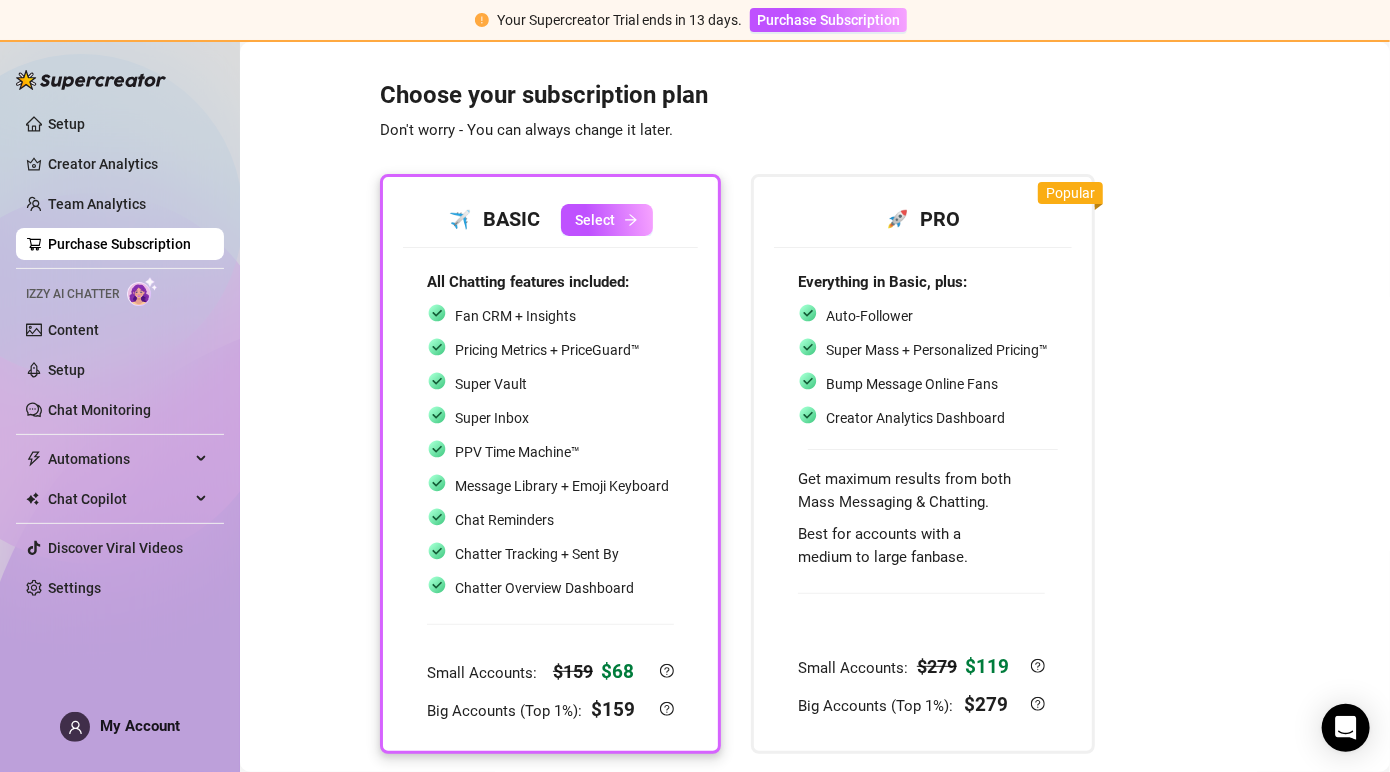 scroll, scrollTop: 105, scrollLeft: 0, axis: vertical 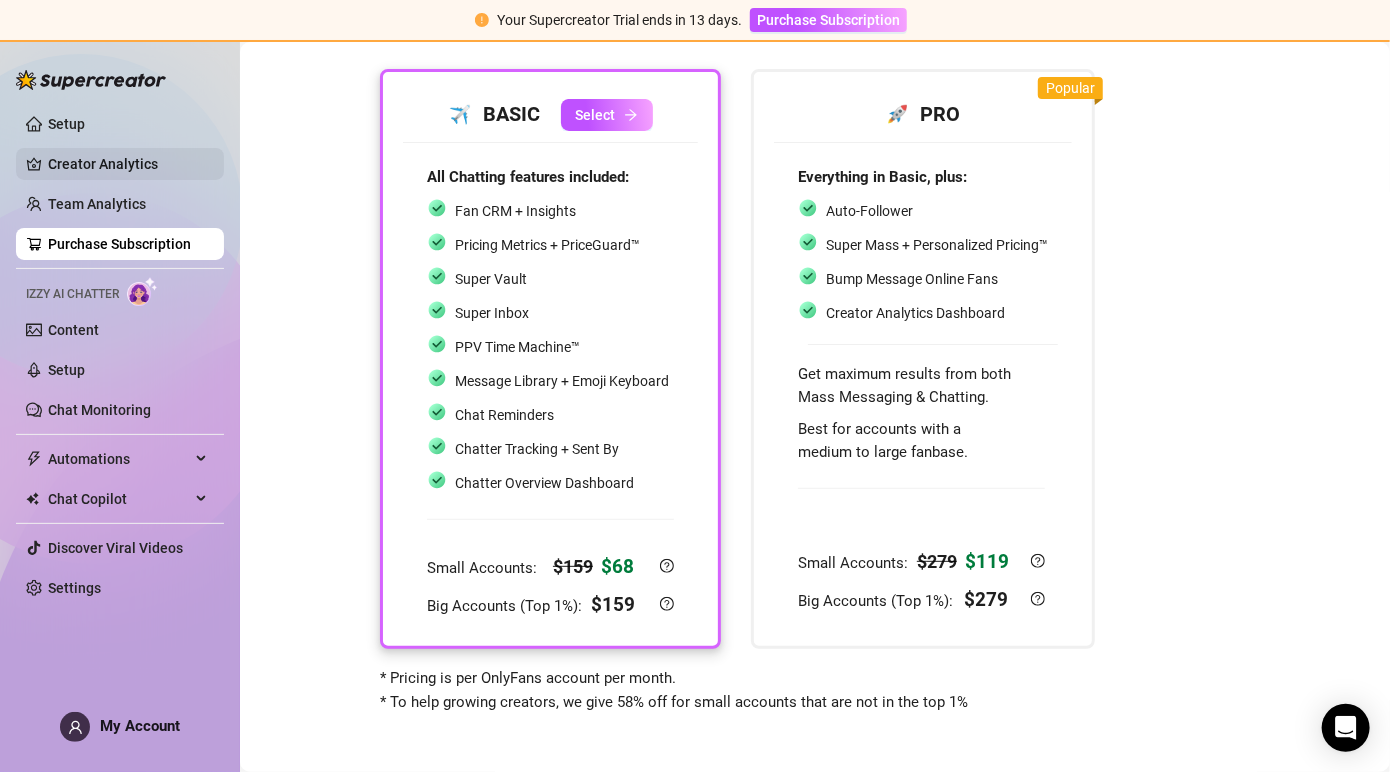 click on "Creator Analytics" at bounding box center [128, 164] 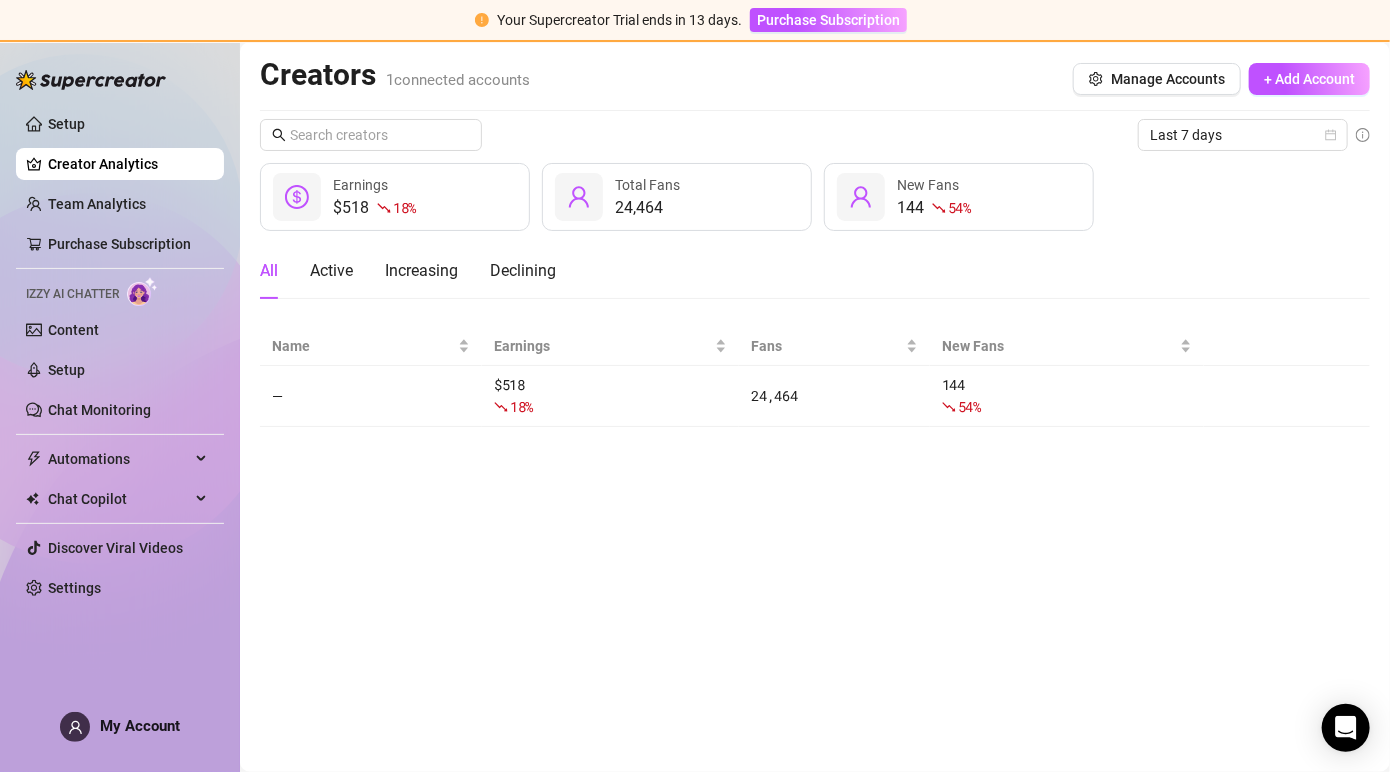 scroll, scrollTop: 0, scrollLeft: 0, axis: both 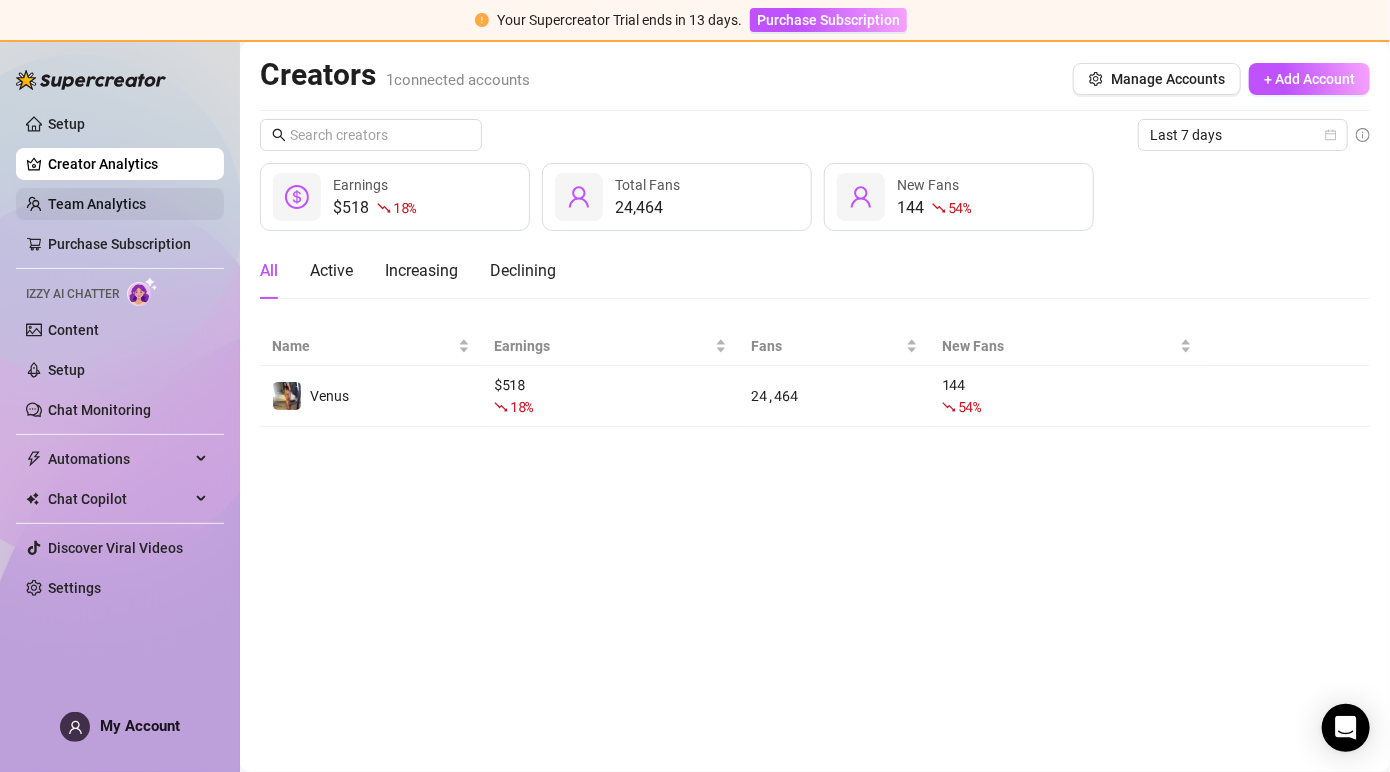 click on "Team Analytics" at bounding box center [97, 204] 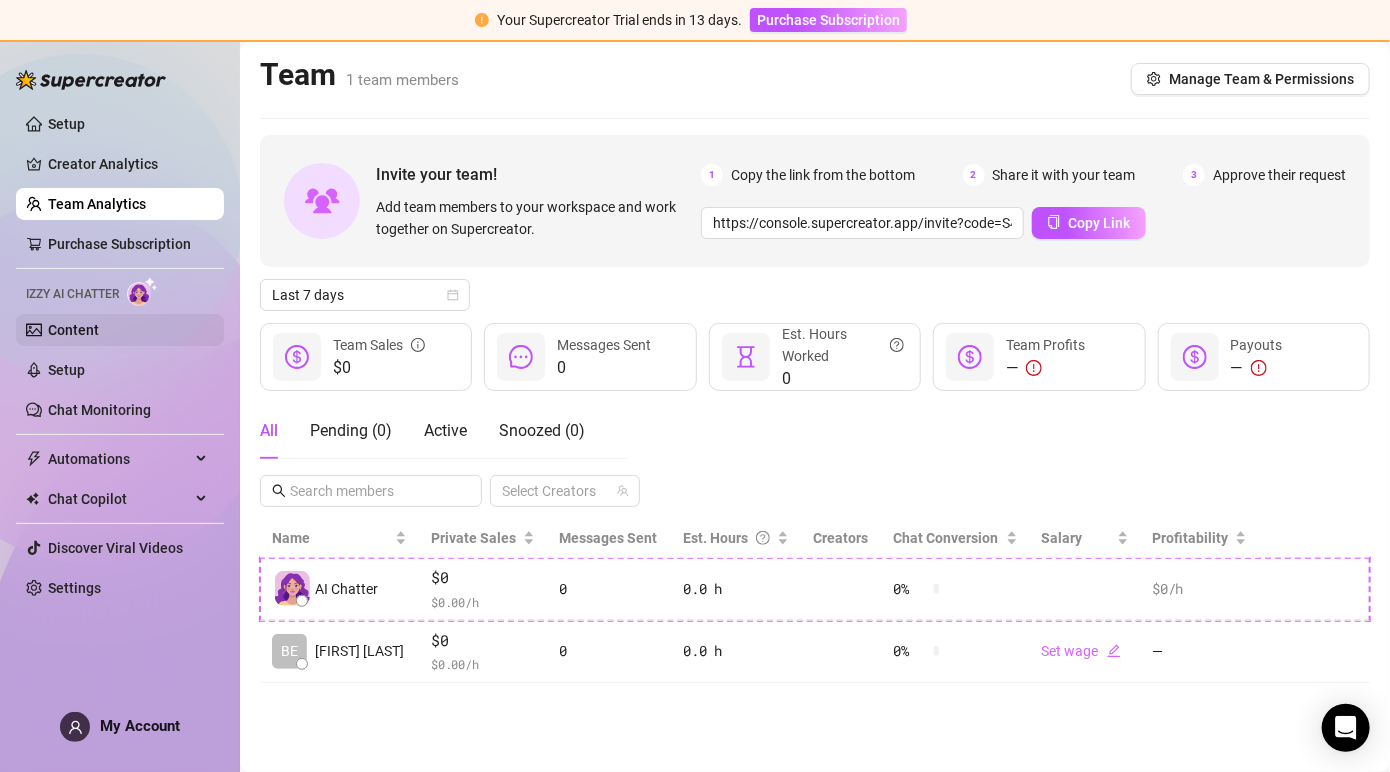 click on "Content" at bounding box center [73, 330] 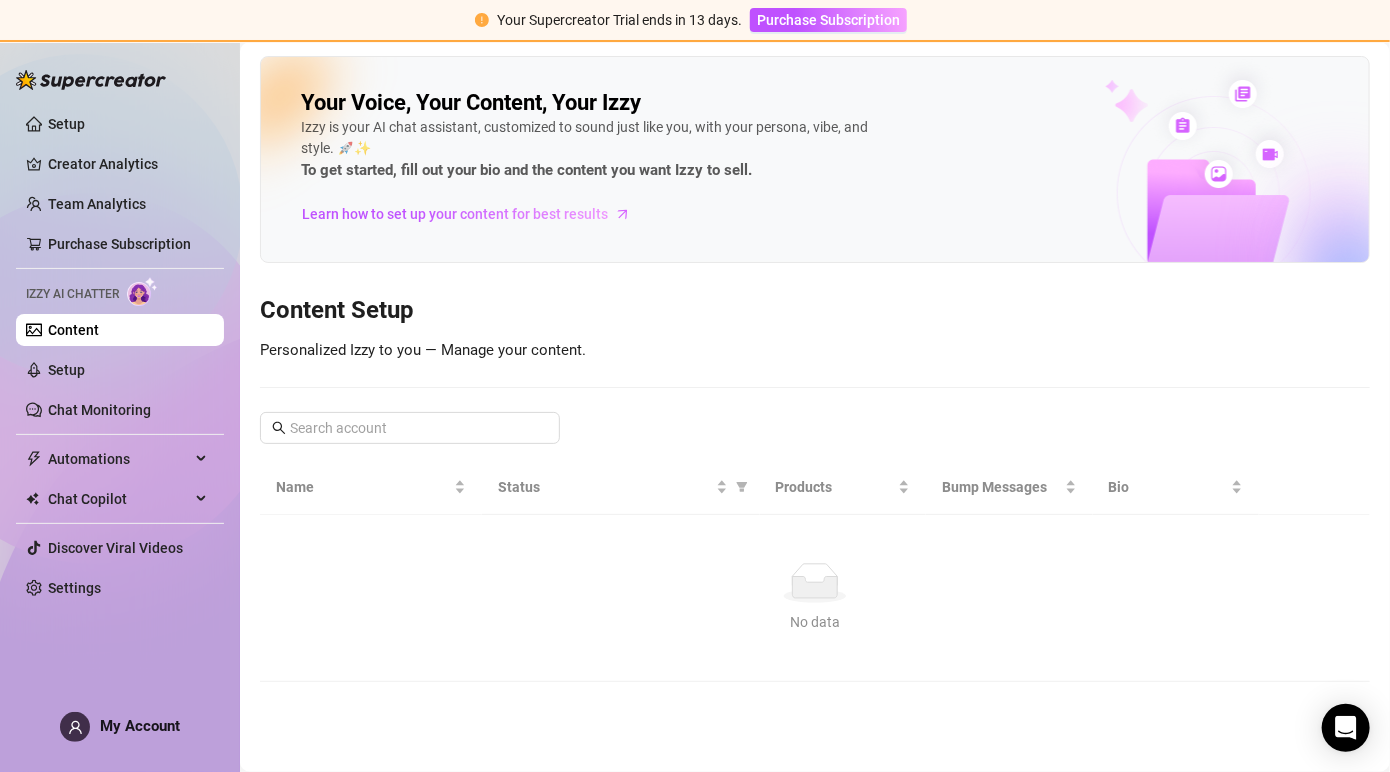 click on "Content" at bounding box center (73, 330) 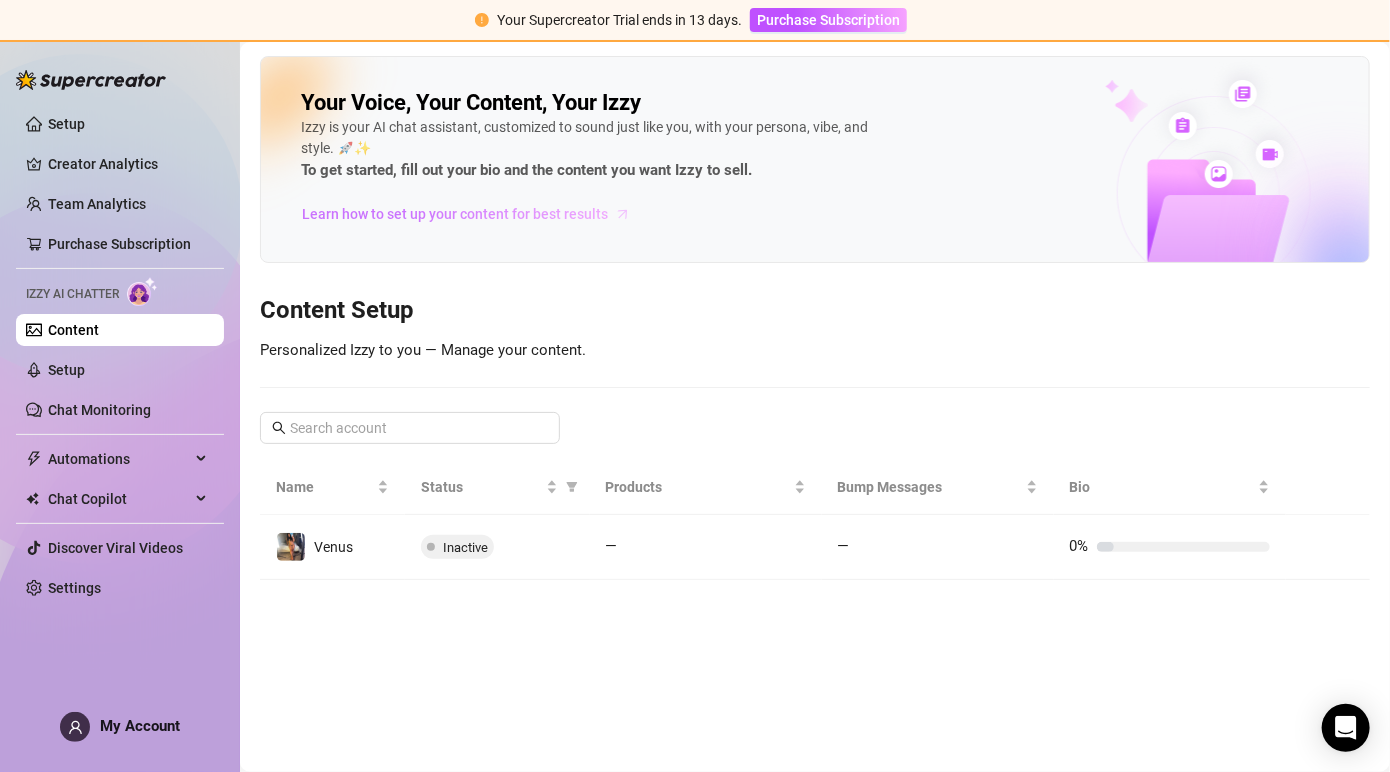 click on "Learn how to set up your content for best results" at bounding box center [455, 214] 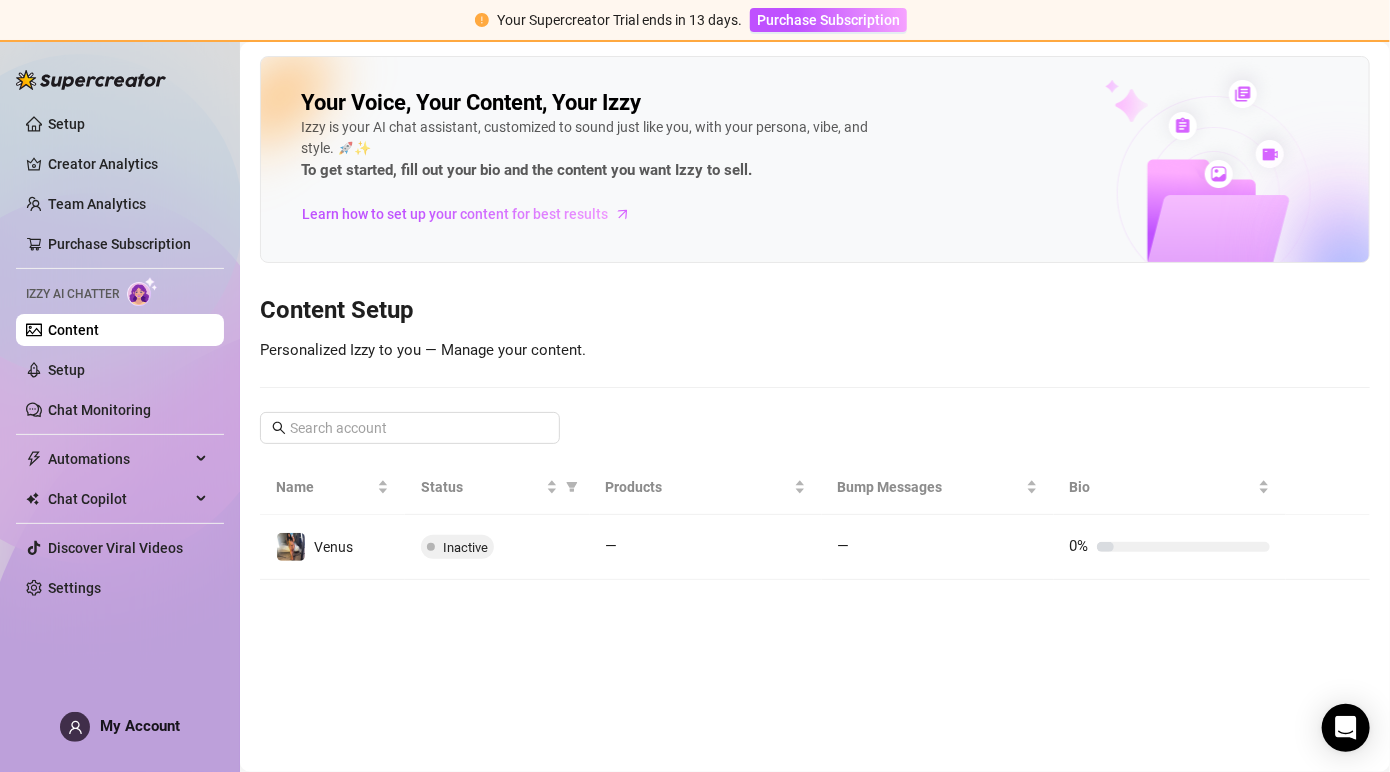 click on "Your Voice, Your Content, Your Izzy Izzy is your AI chat assistant, customized to sound just like you, with your persona, vibe, and style. 🚀✨ To get started, fill out your bio and the content you want Izzy to sell. Learn how to set up your content for best results Content Setup Personalized Izzy to you — Manage your content. Name Status Products Bump Messages Bio Venus Inactive — — 0%" at bounding box center [815, 318] 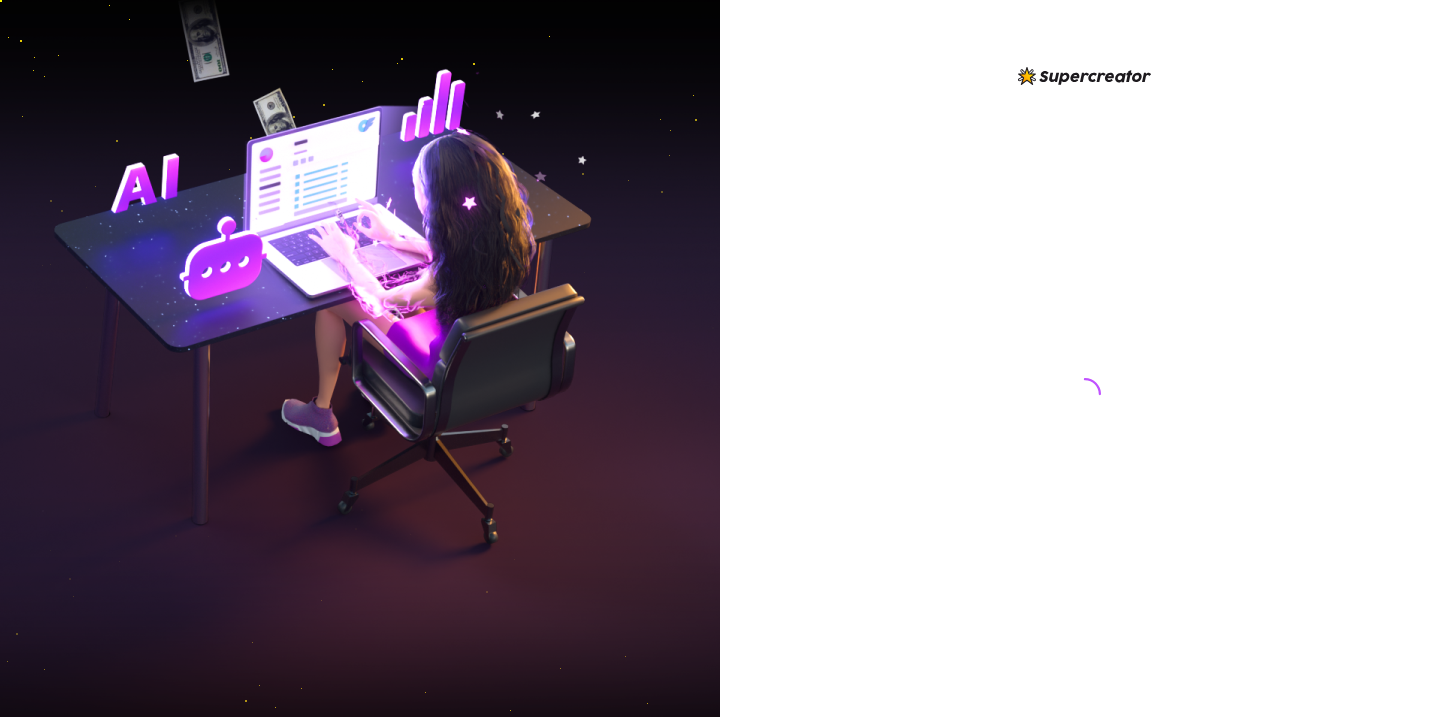scroll, scrollTop: 0, scrollLeft: 0, axis: both 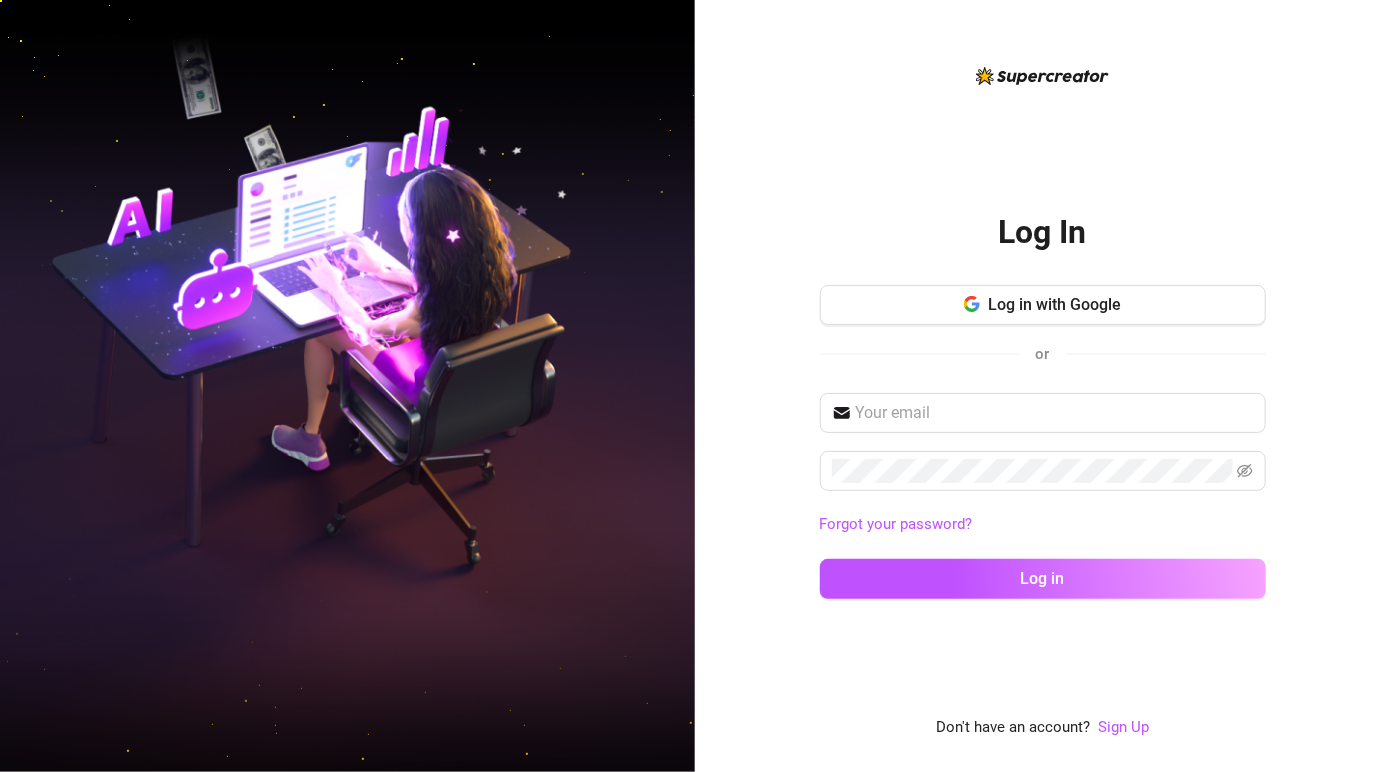 click on "Log In Log in with Google or Forgot your password? Log in Don't have an account? Sign Up" at bounding box center [1043, 402] 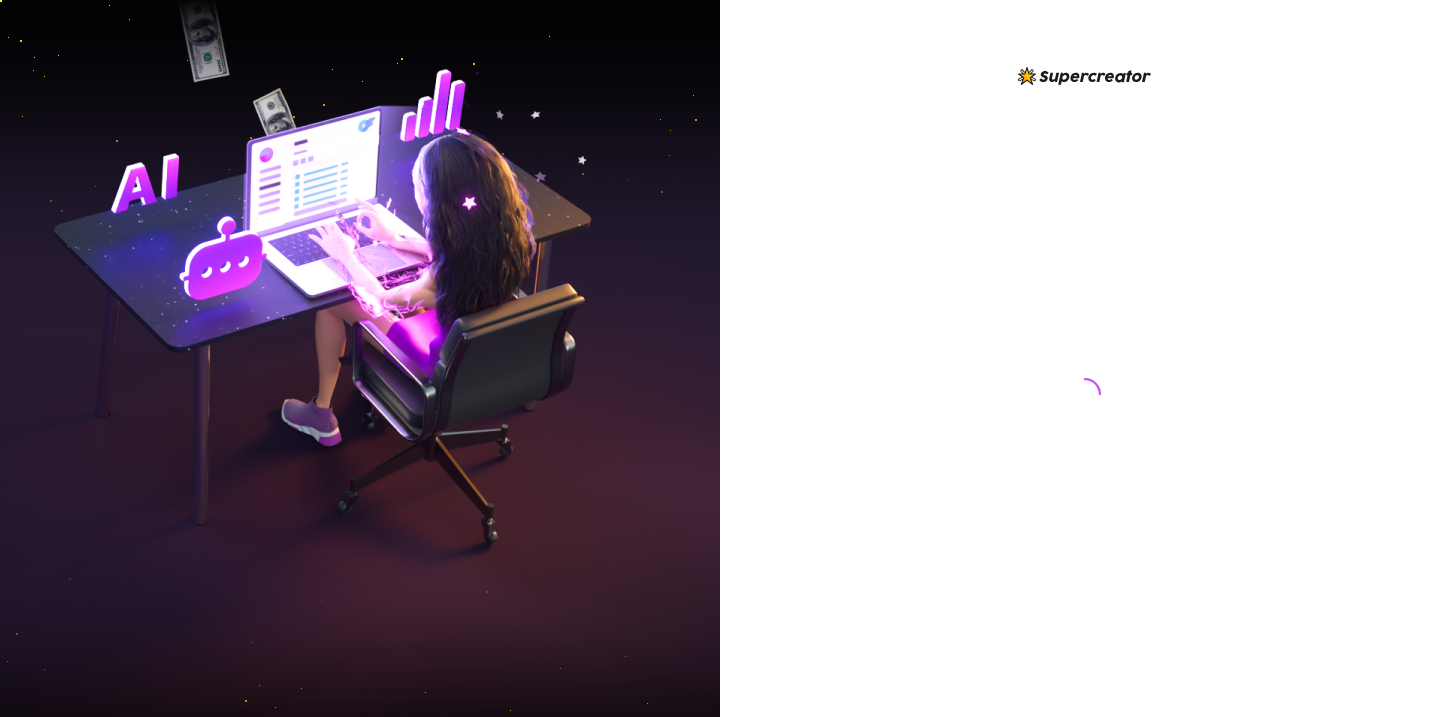 scroll, scrollTop: 0, scrollLeft: 0, axis: both 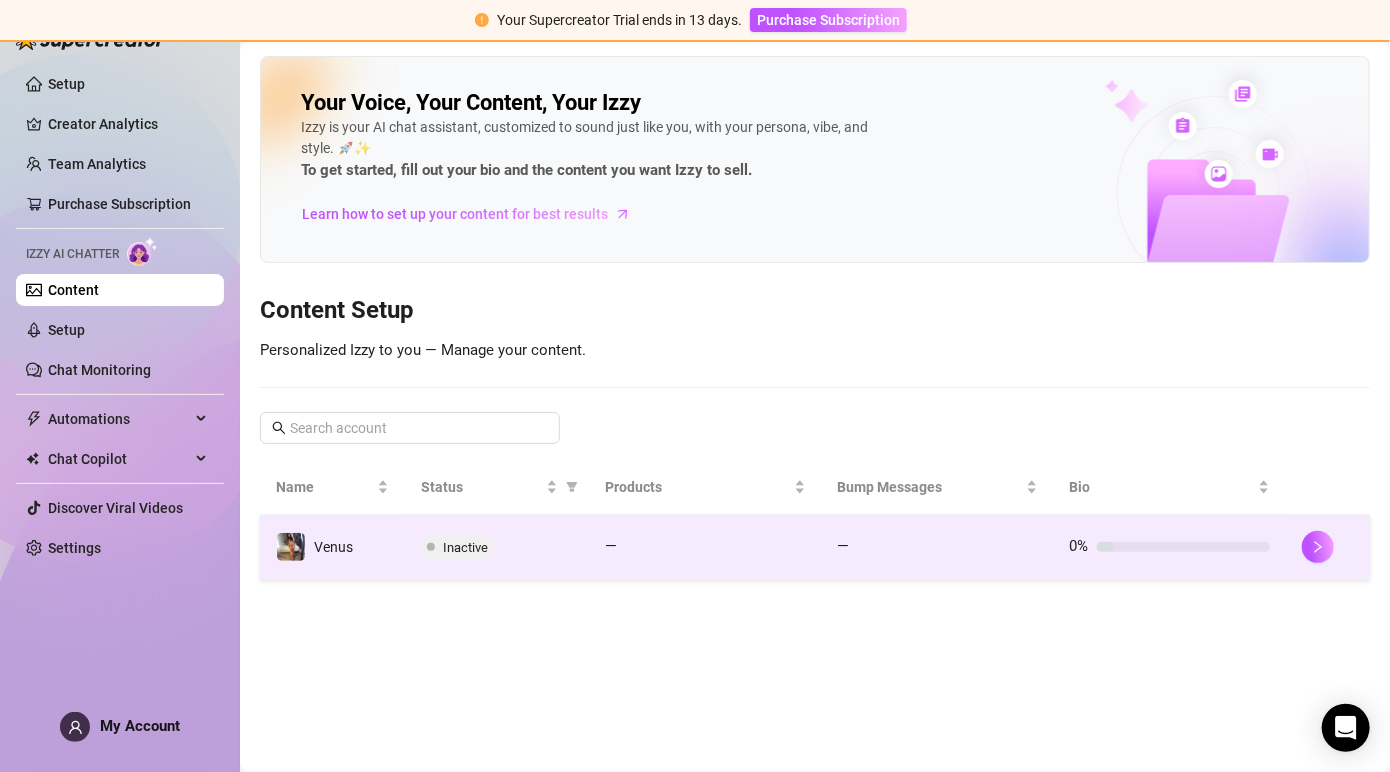 click on "Inactive" at bounding box center (465, 547) 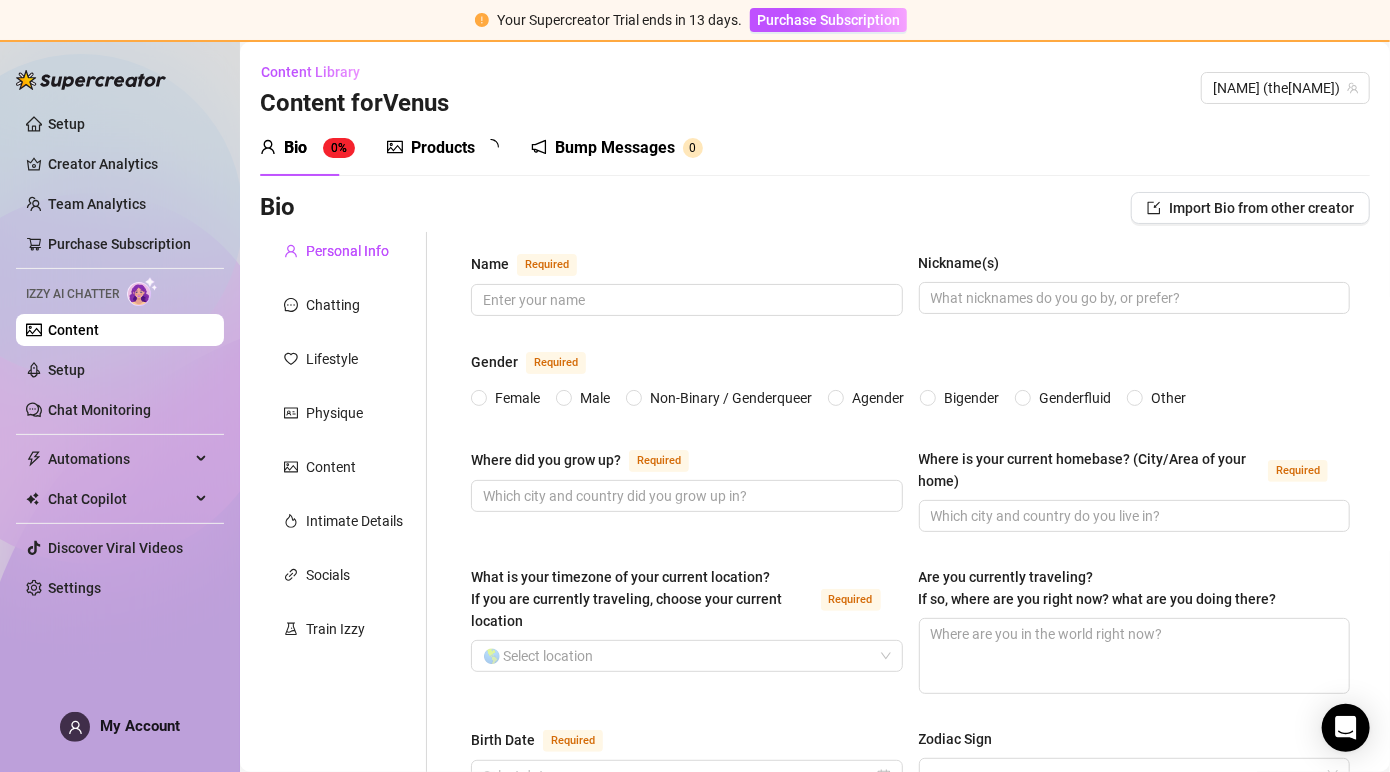 type 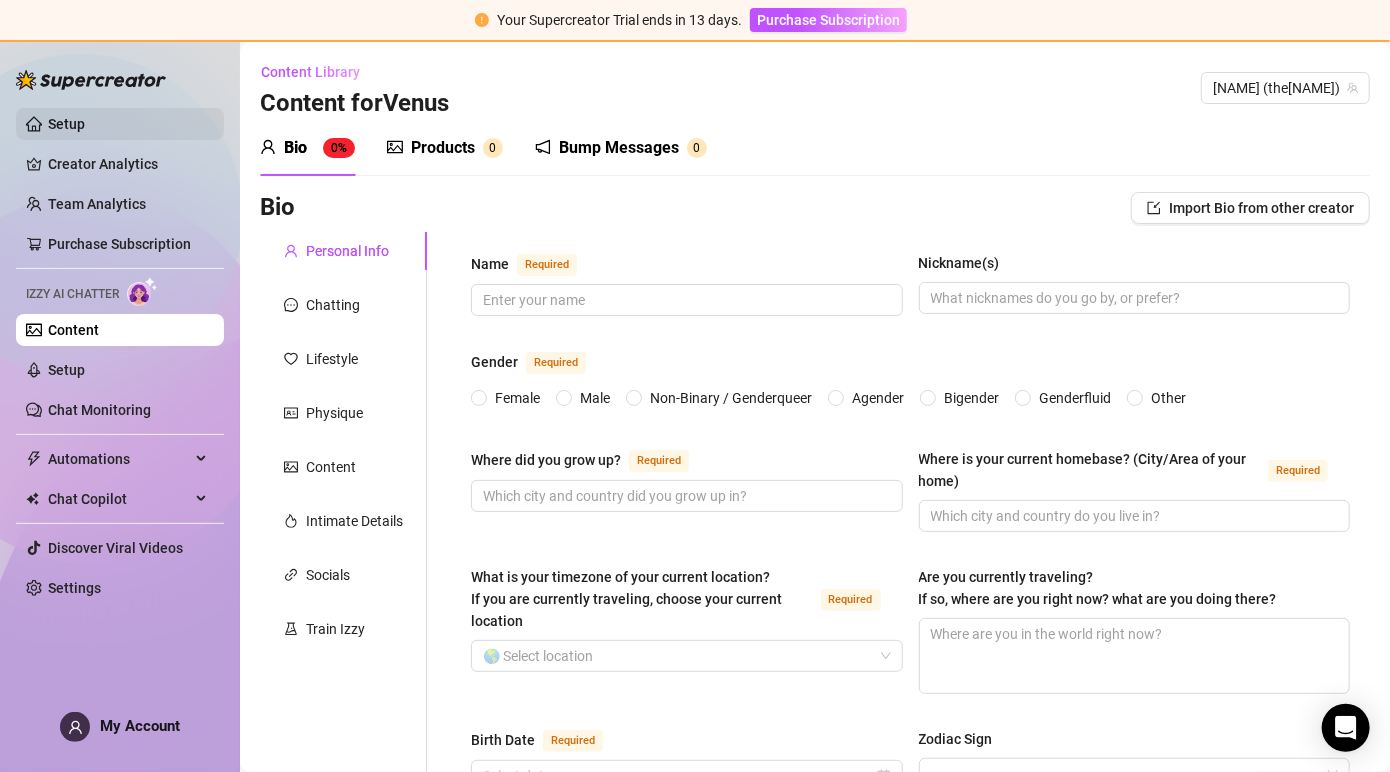click on "Setup" at bounding box center (66, 124) 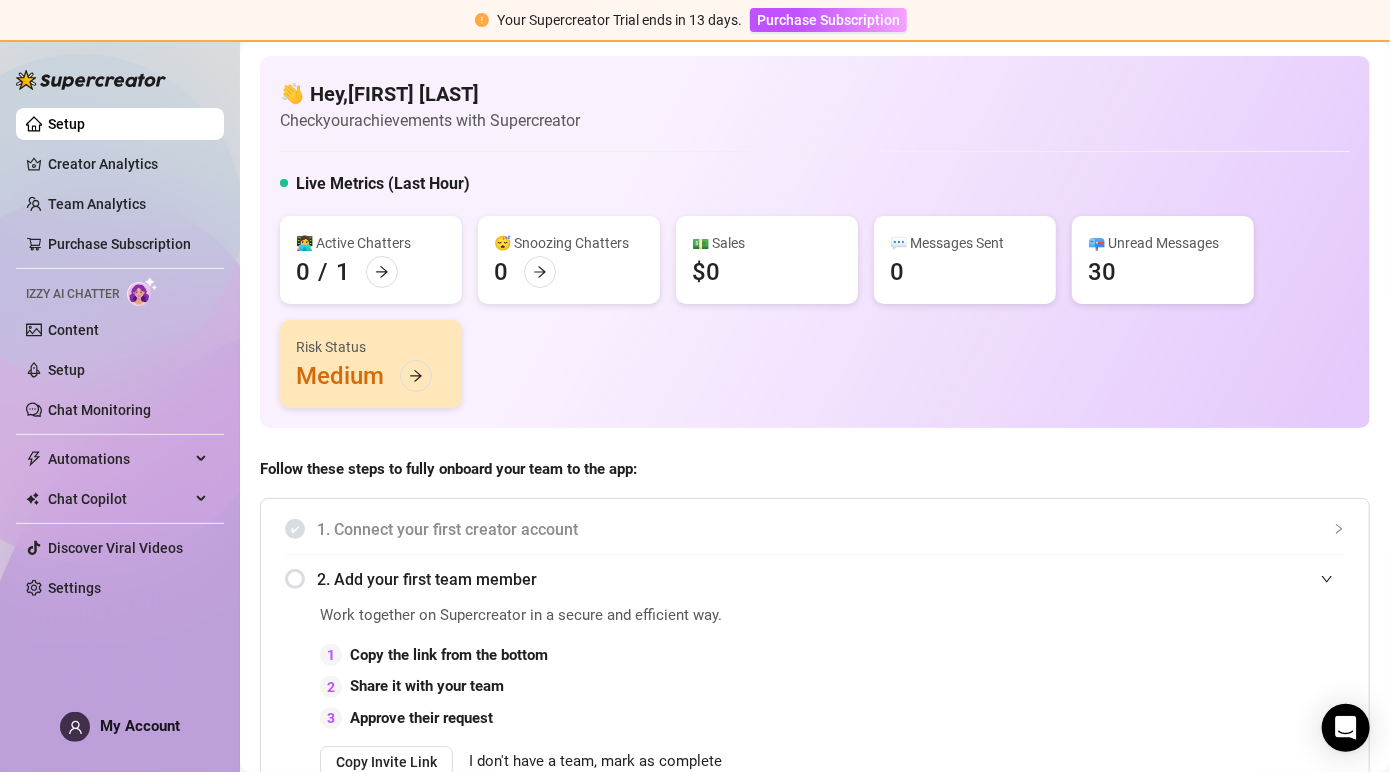 click on "Risk Status Medium" at bounding box center [371, 364] 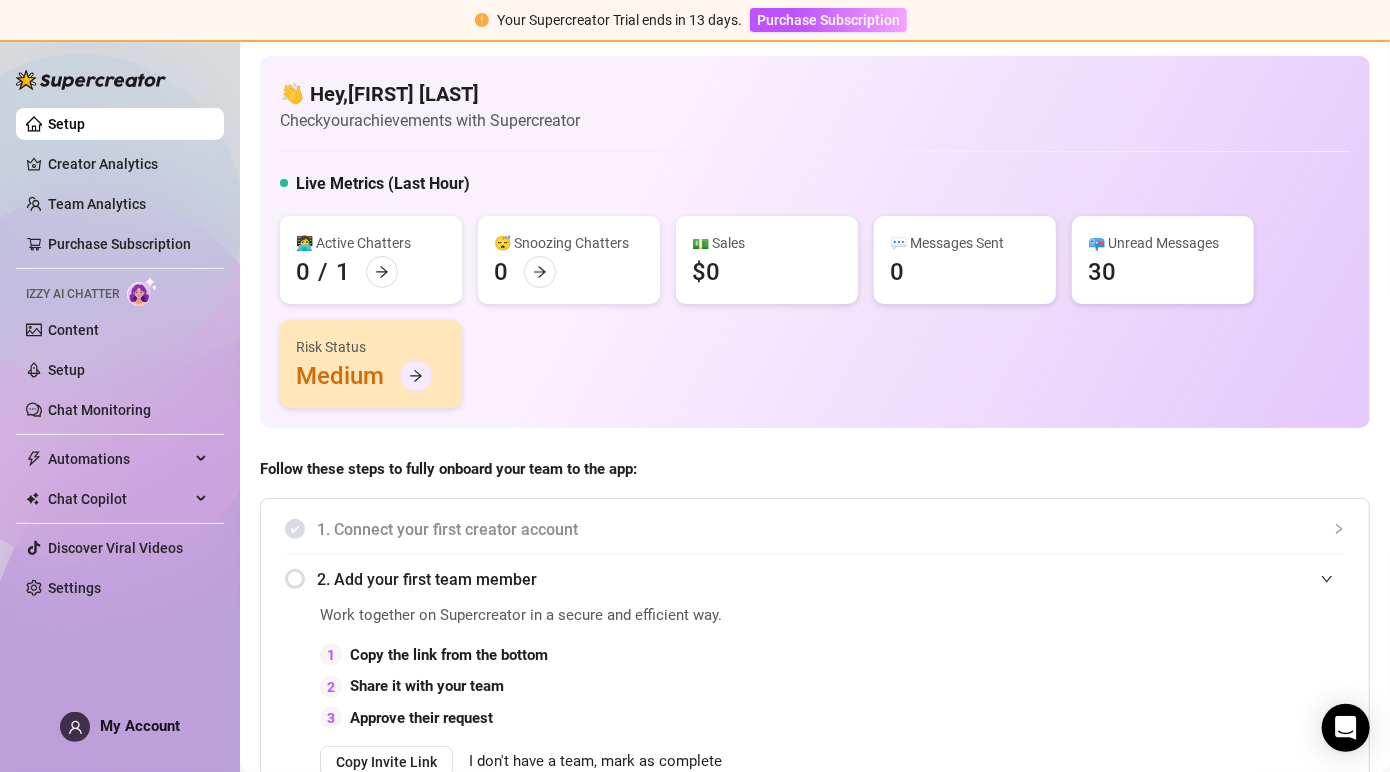 click 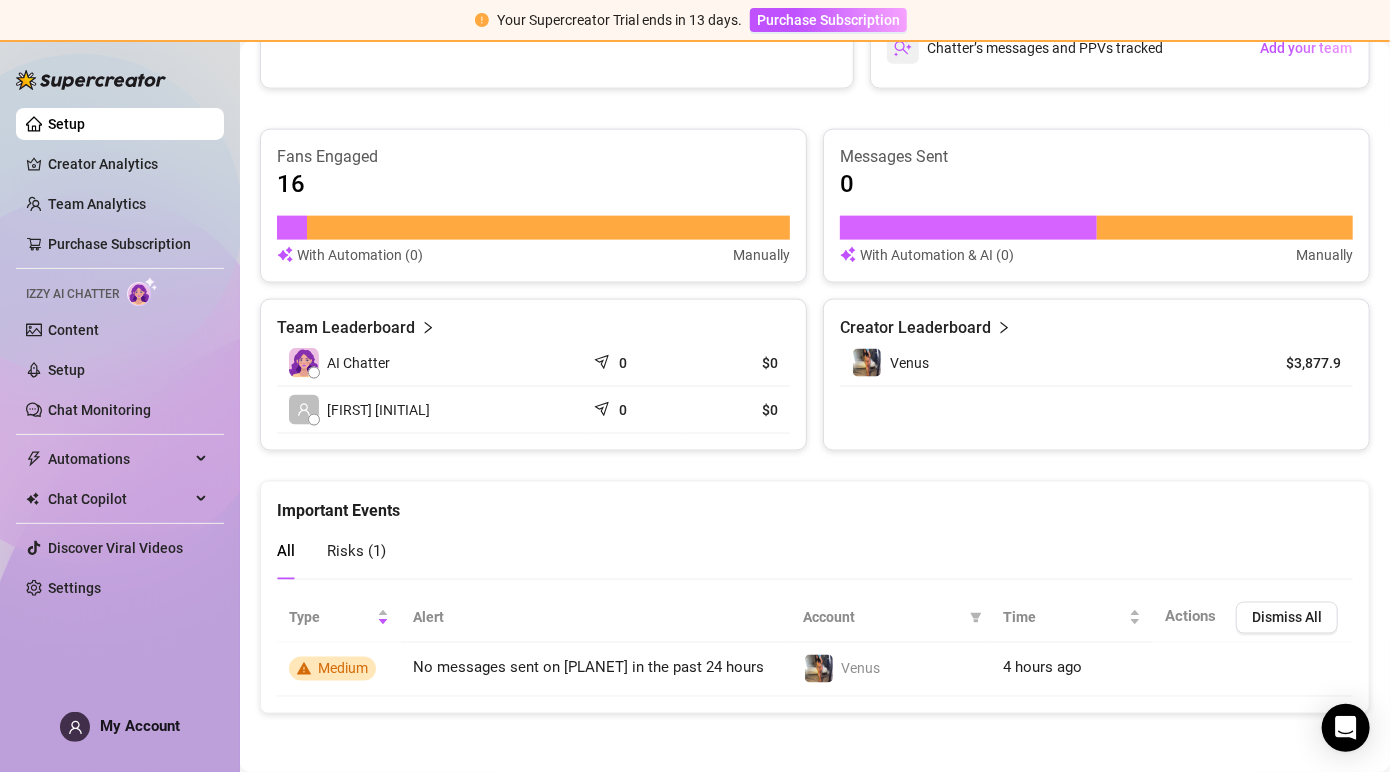 scroll, scrollTop: 1182, scrollLeft: 0, axis: vertical 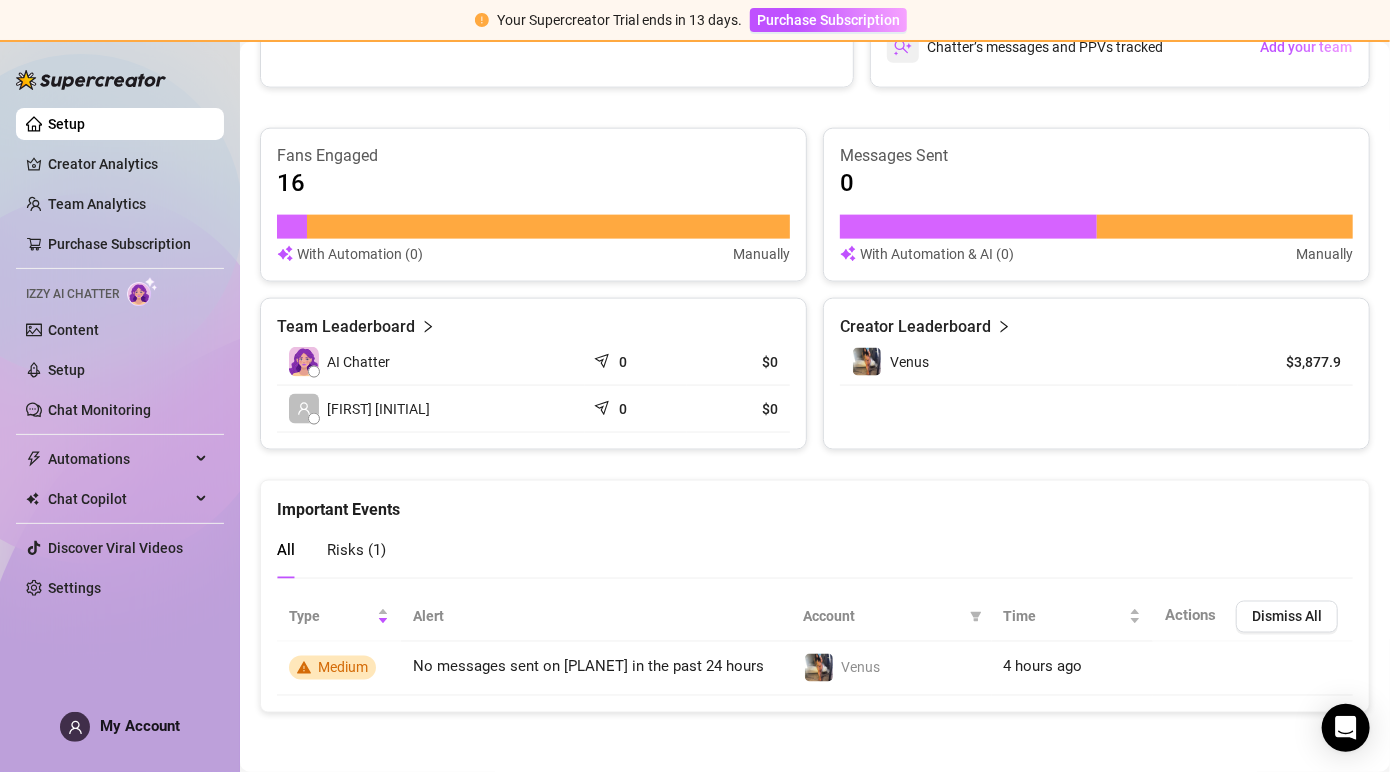 click on "Creator Leaderboard" at bounding box center [915, 327] 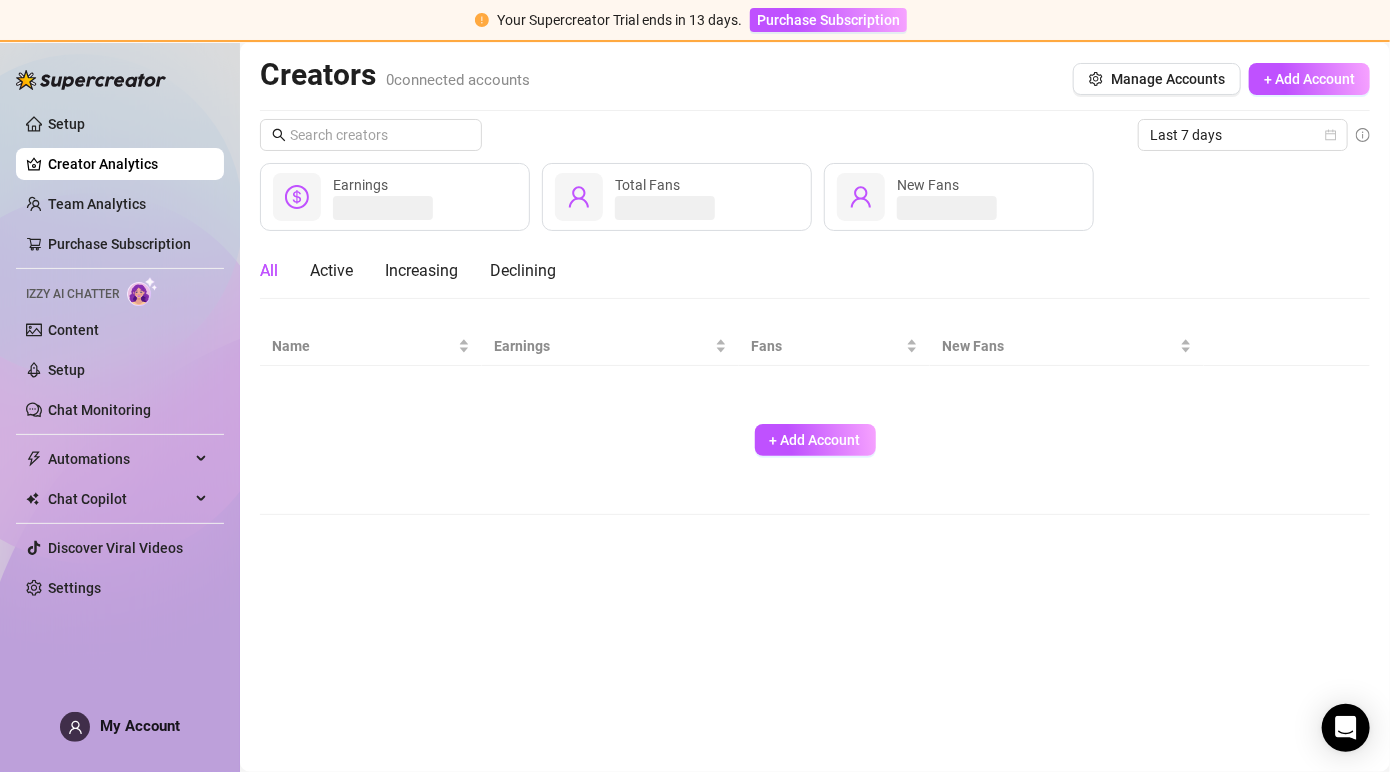 scroll, scrollTop: 0, scrollLeft: 0, axis: both 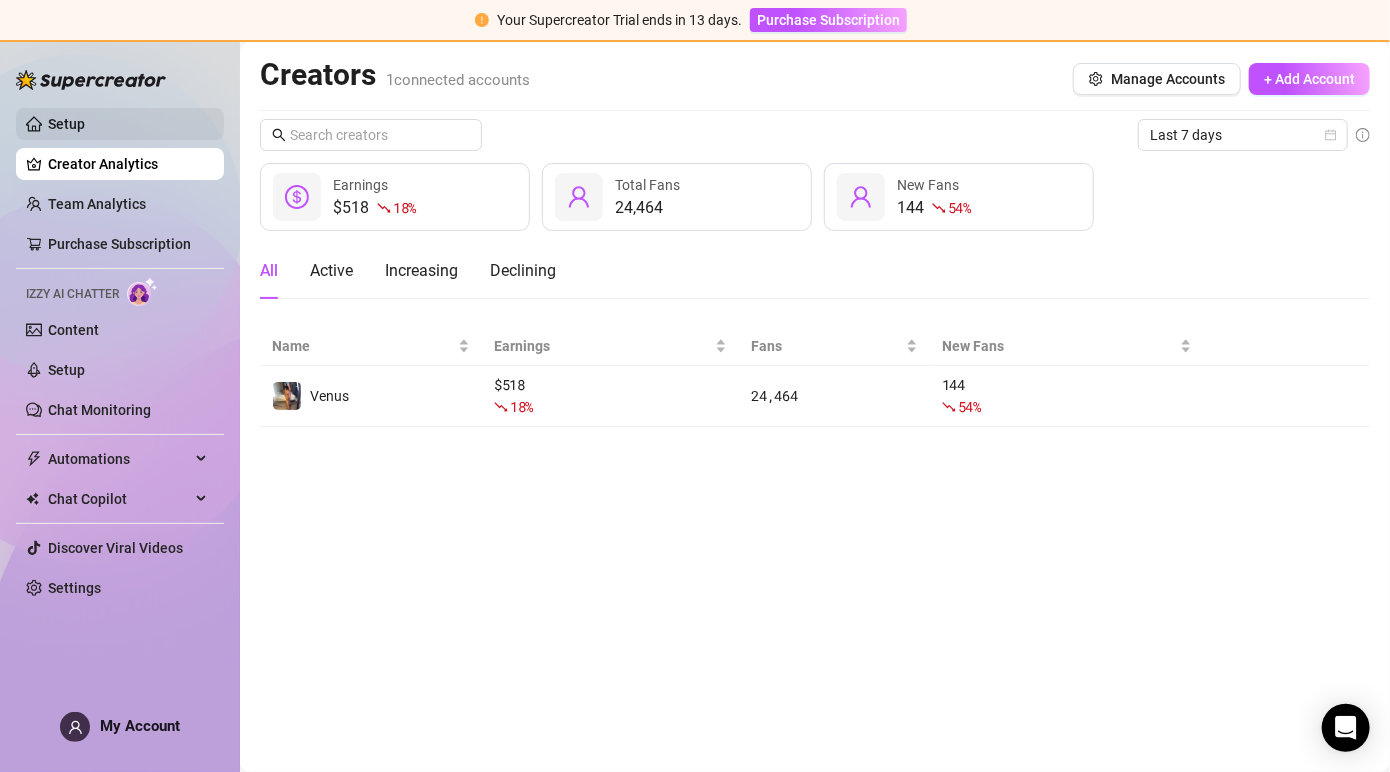 click on "Setup" at bounding box center [66, 124] 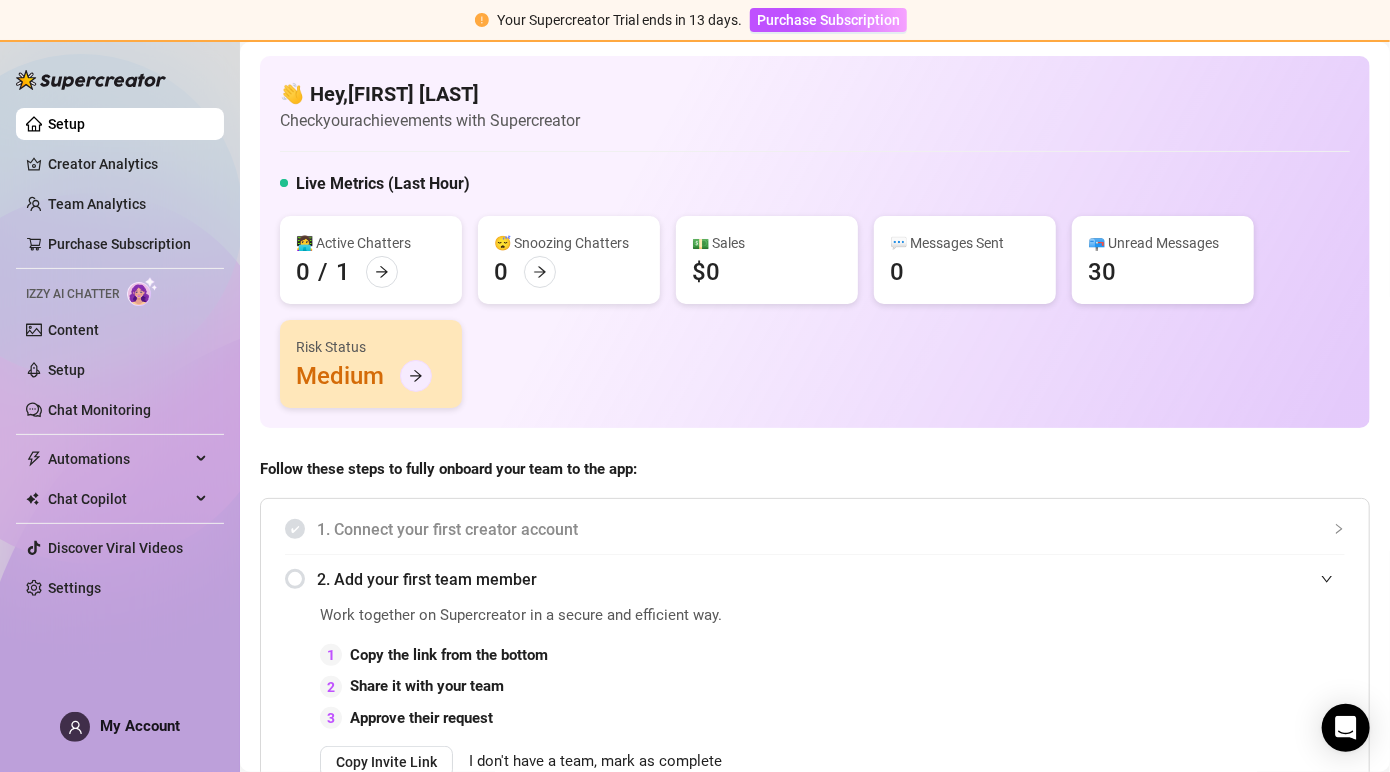click 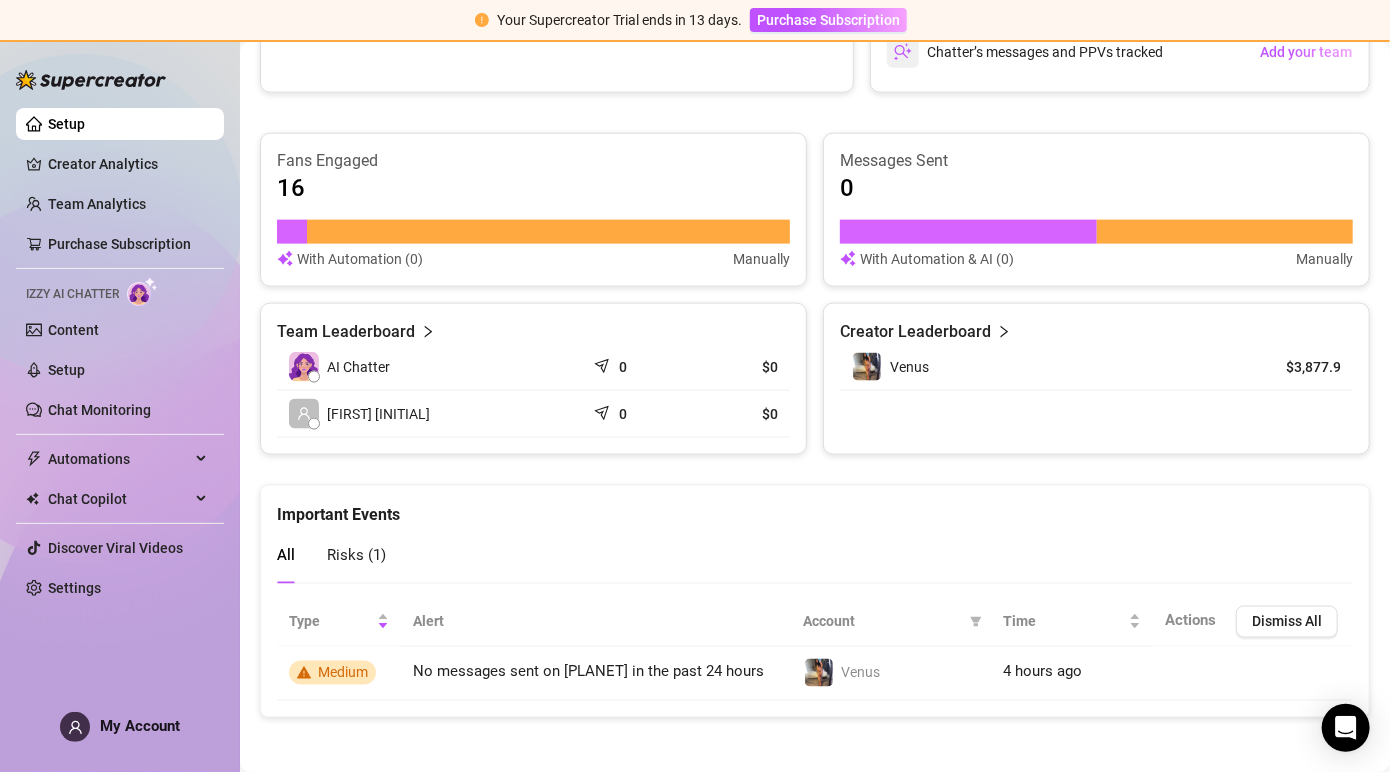 scroll, scrollTop: 1182, scrollLeft: 0, axis: vertical 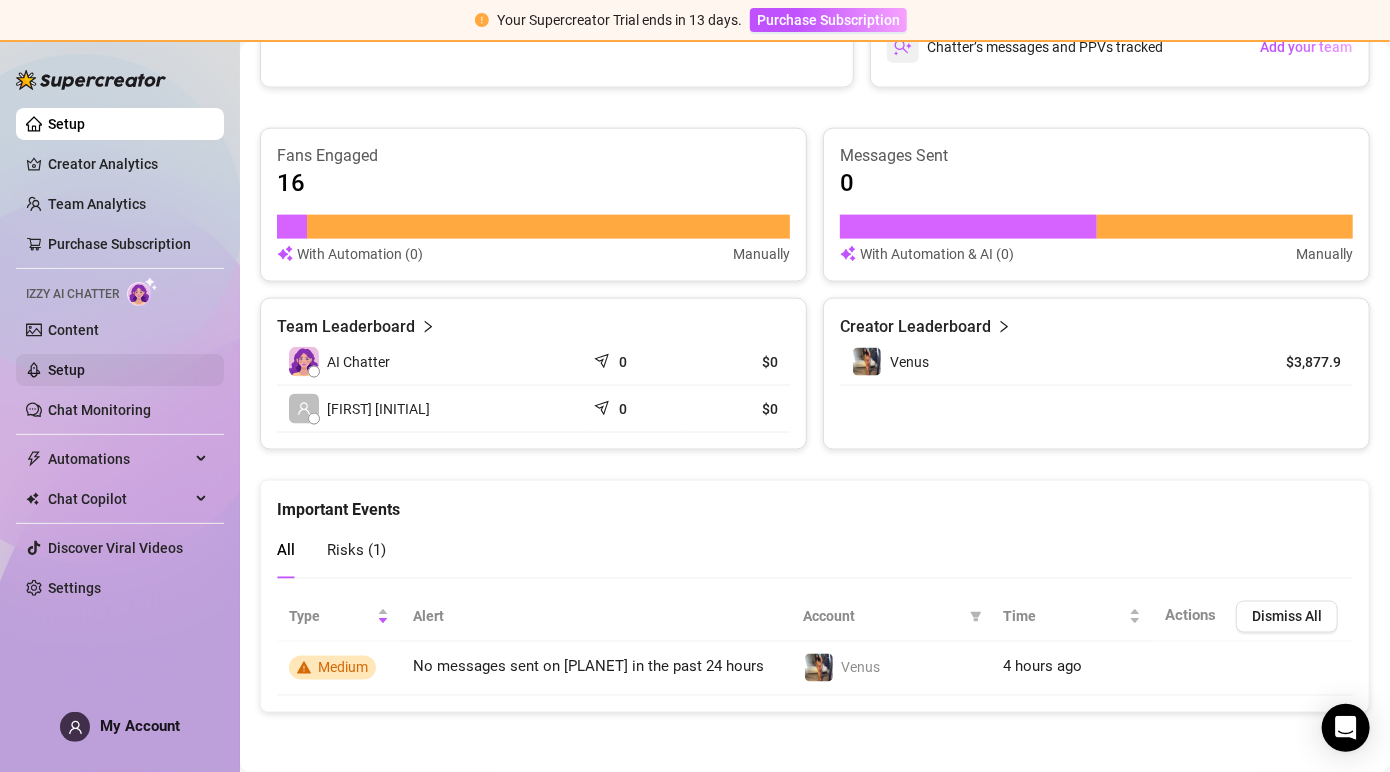click on "Setup" at bounding box center [66, 370] 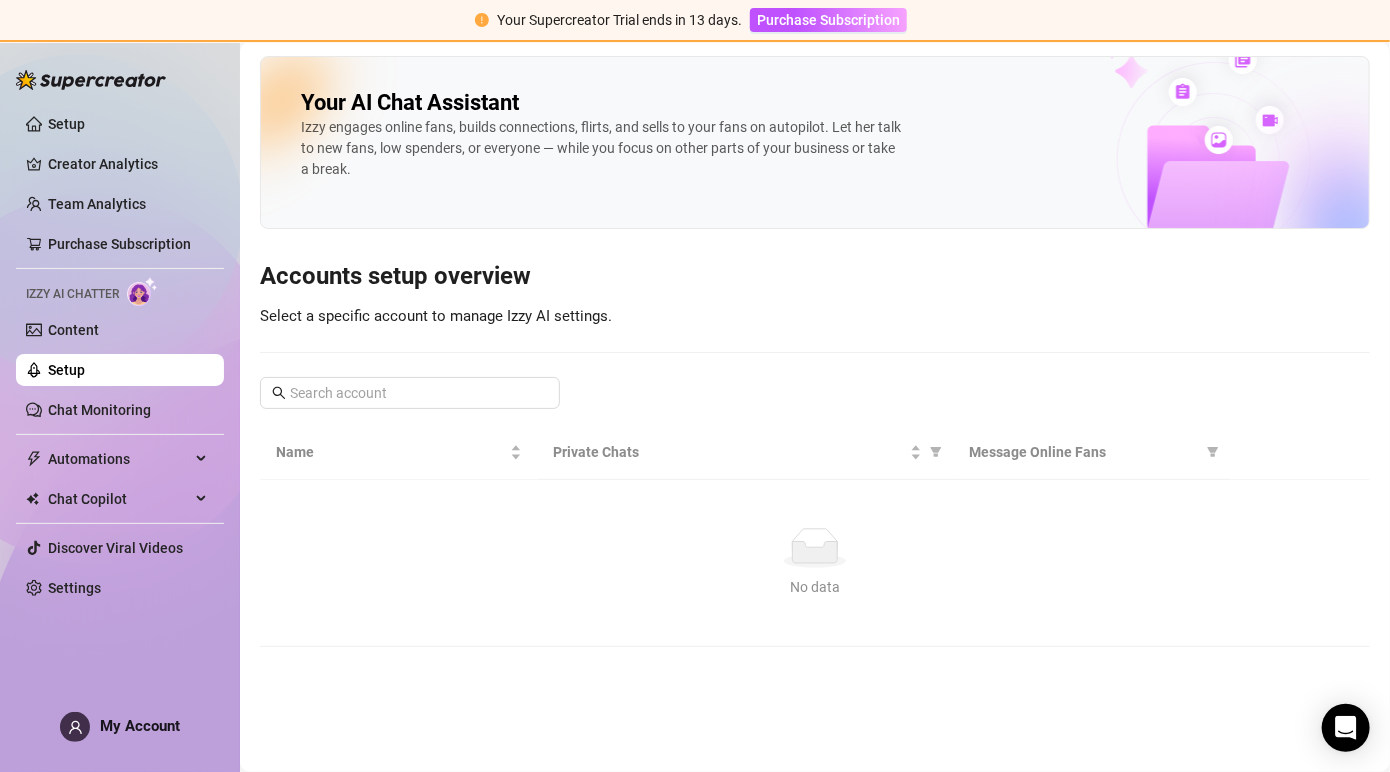 scroll, scrollTop: 0, scrollLeft: 0, axis: both 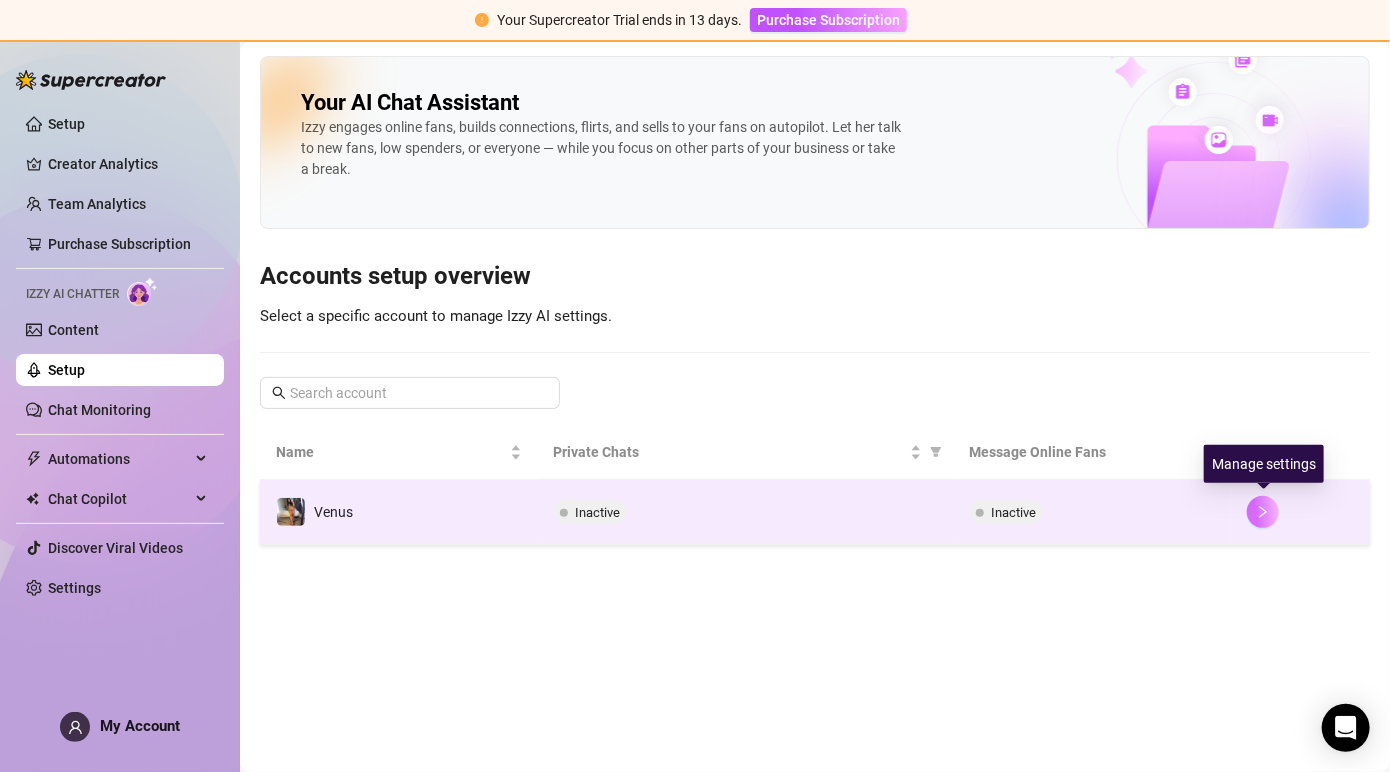 click 